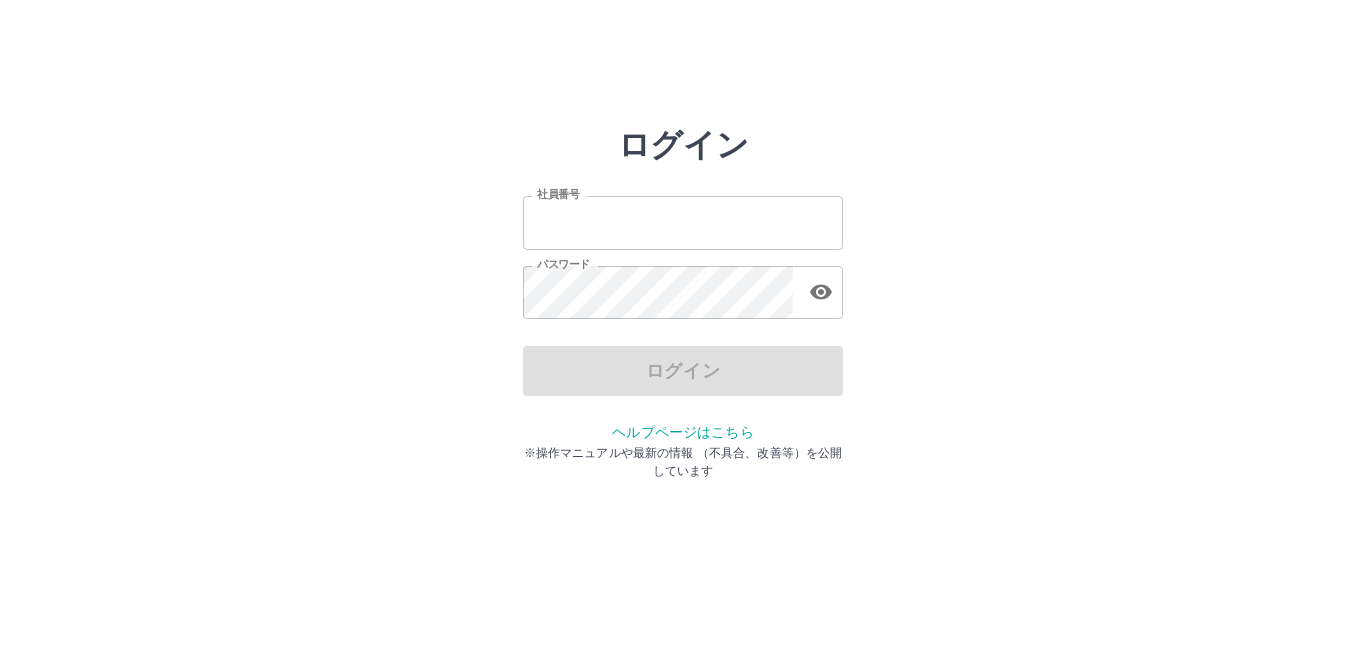 scroll, scrollTop: 0, scrollLeft: 0, axis: both 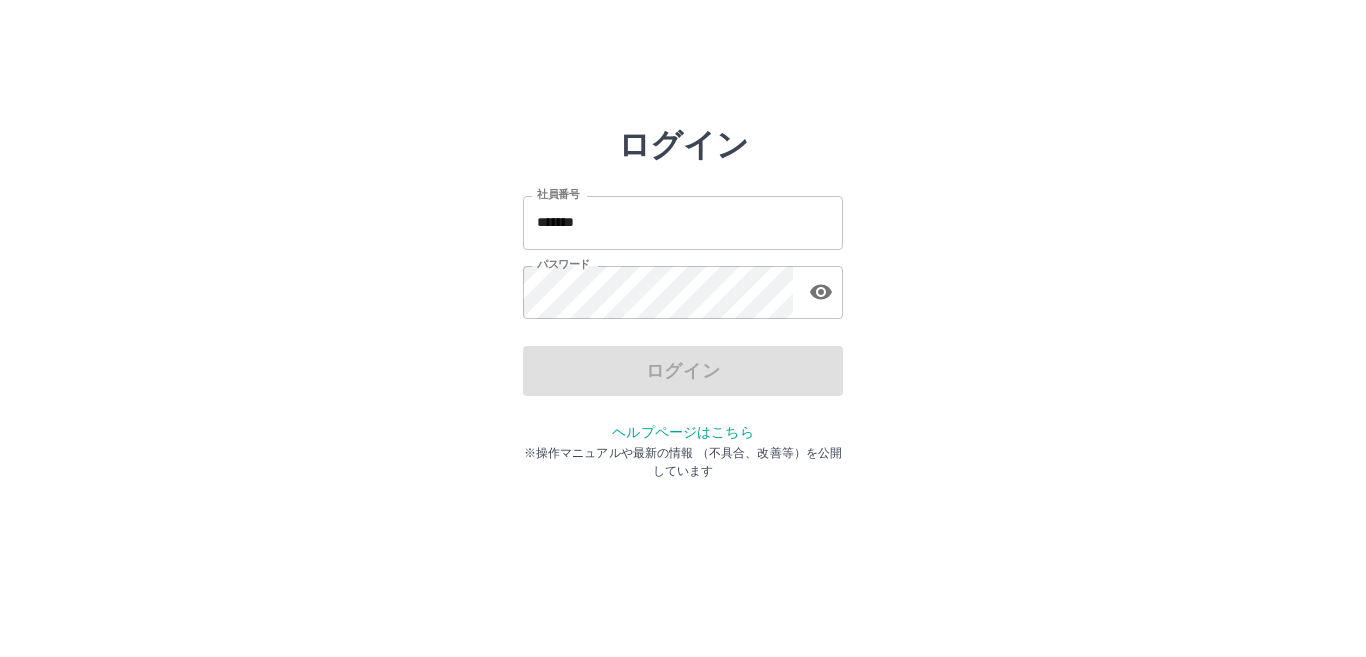 click on "*******" at bounding box center (683, 222) 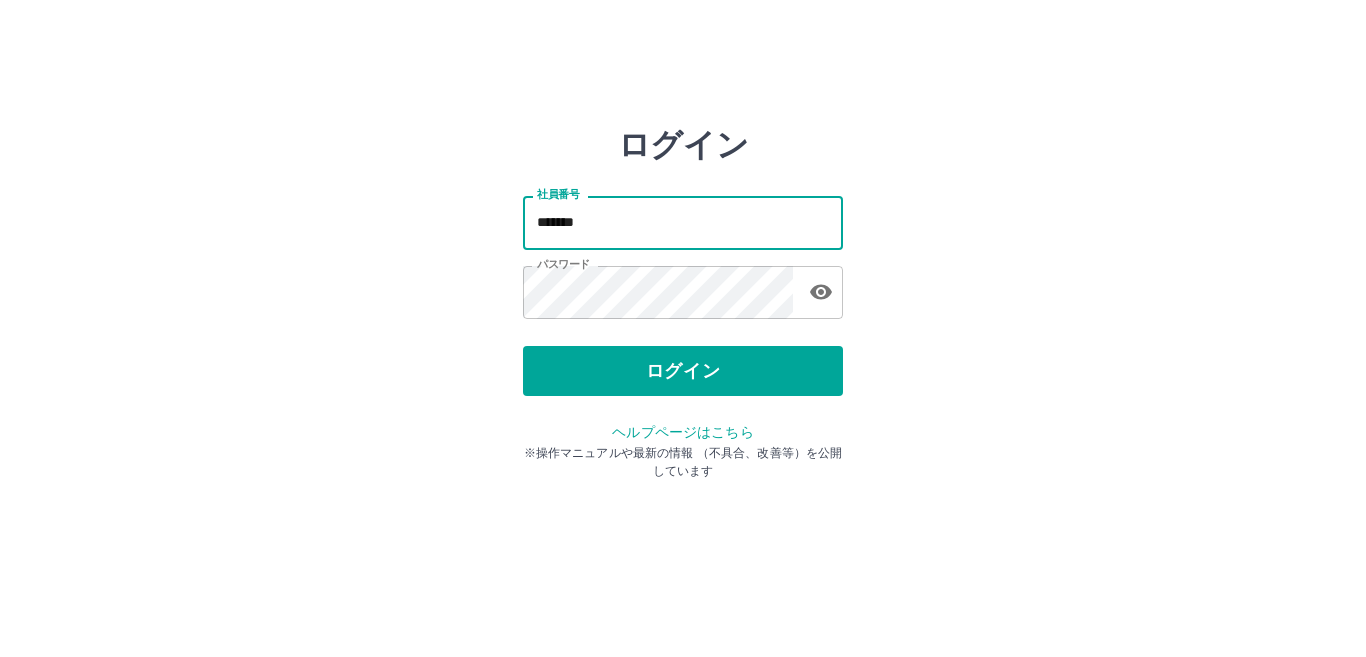 type on "*******" 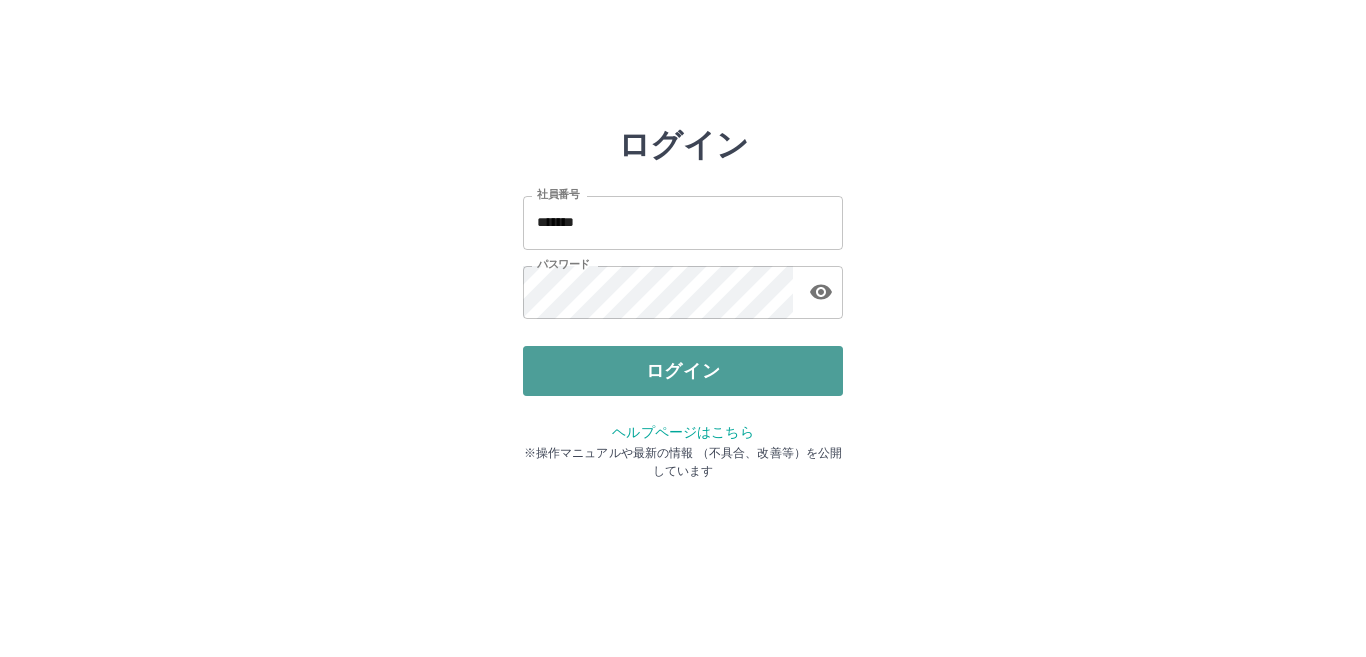 click on "ログイン" at bounding box center [683, 371] 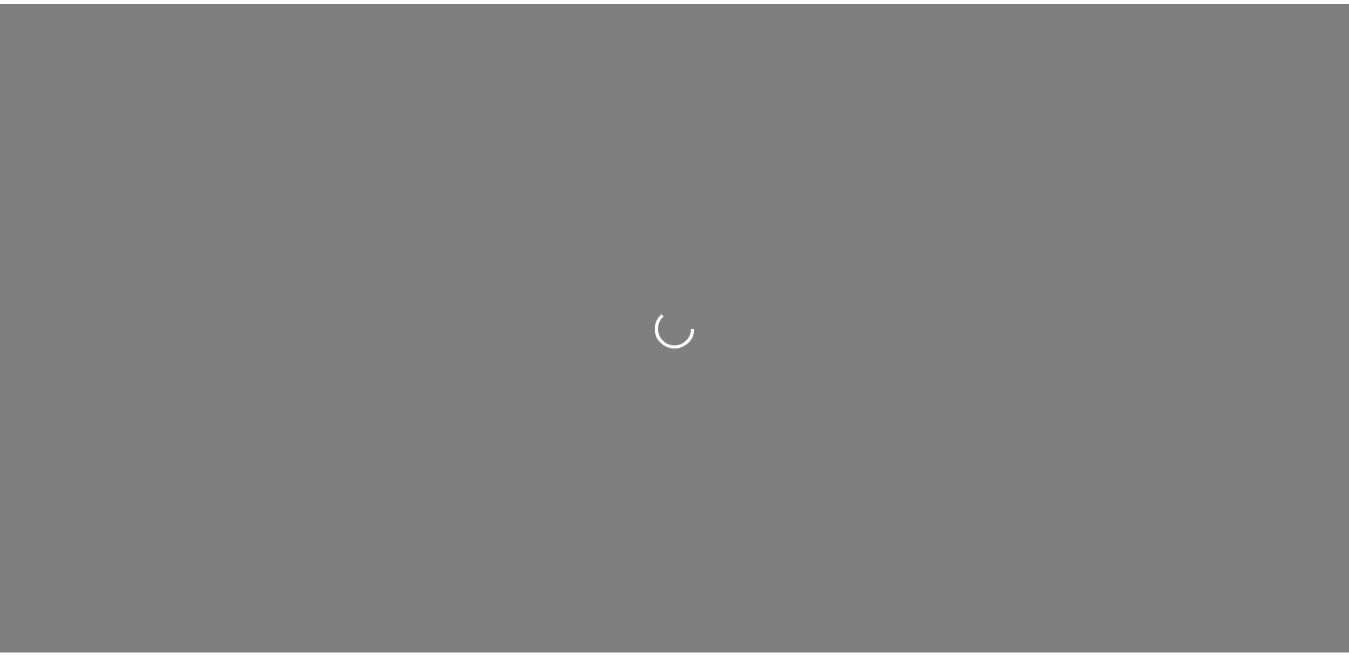scroll, scrollTop: 0, scrollLeft: 0, axis: both 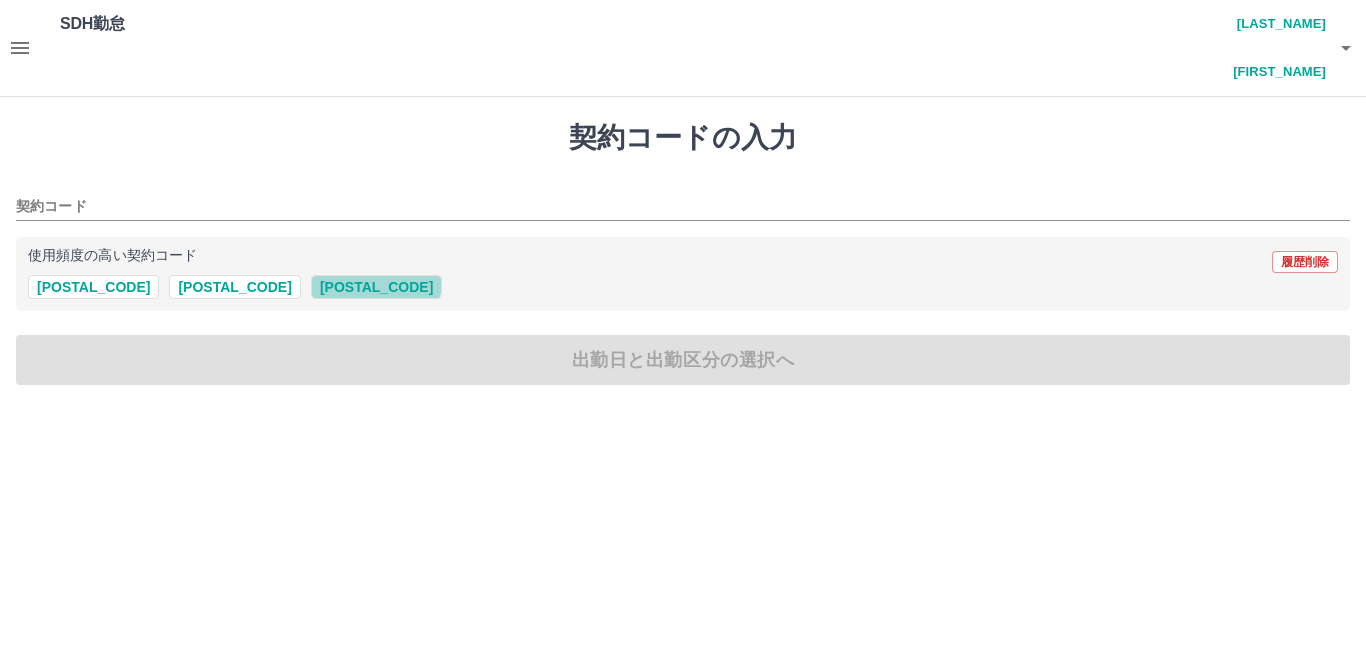 click on "[POSTAL_CODE]" at bounding box center [376, 287] 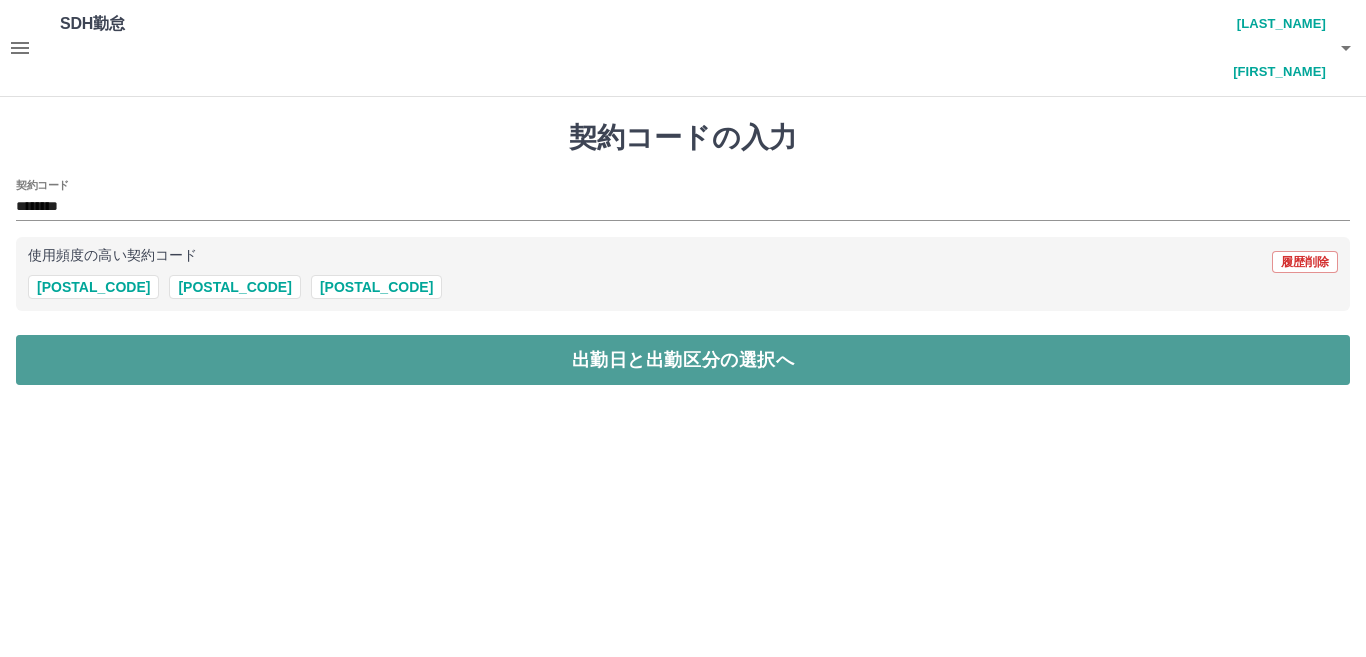 click on "出勤日と出勤区分の選択へ" at bounding box center [683, 360] 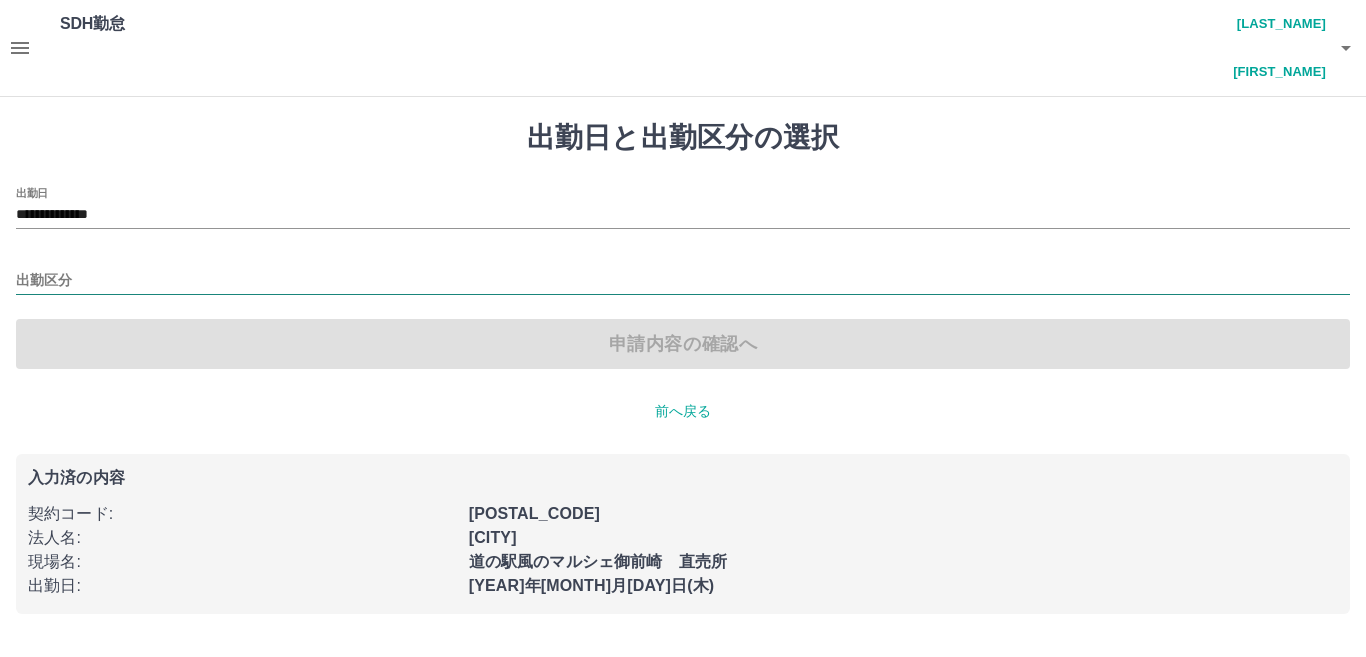 click on "出勤区分" at bounding box center [683, 281] 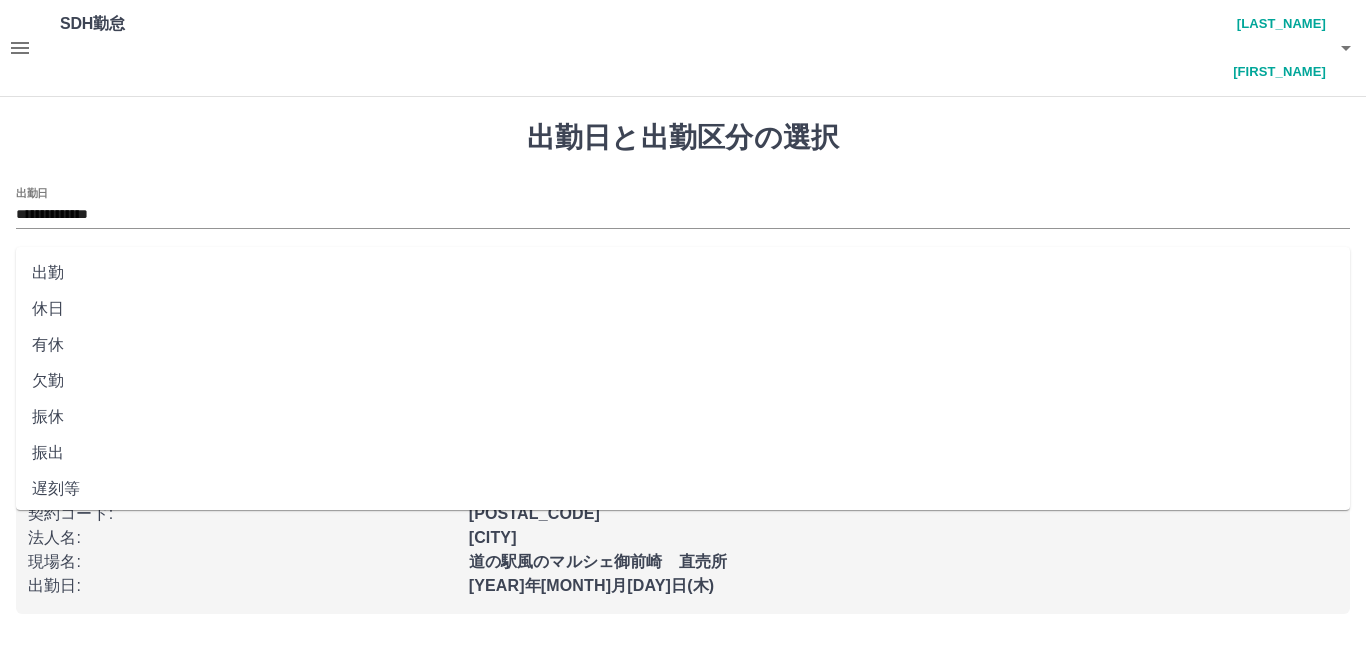 click on "出勤" at bounding box center [683, 273] 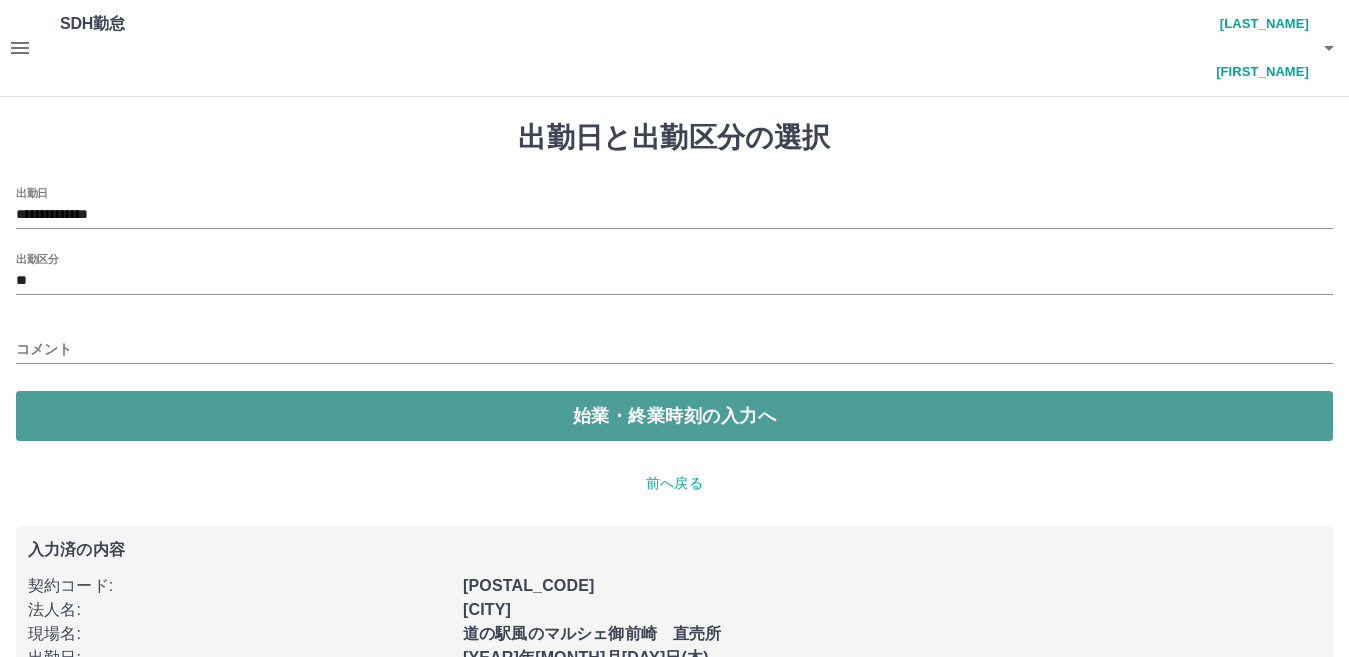 click on "始業・終業時刻の入力へ" at bounding box center (674, 416) 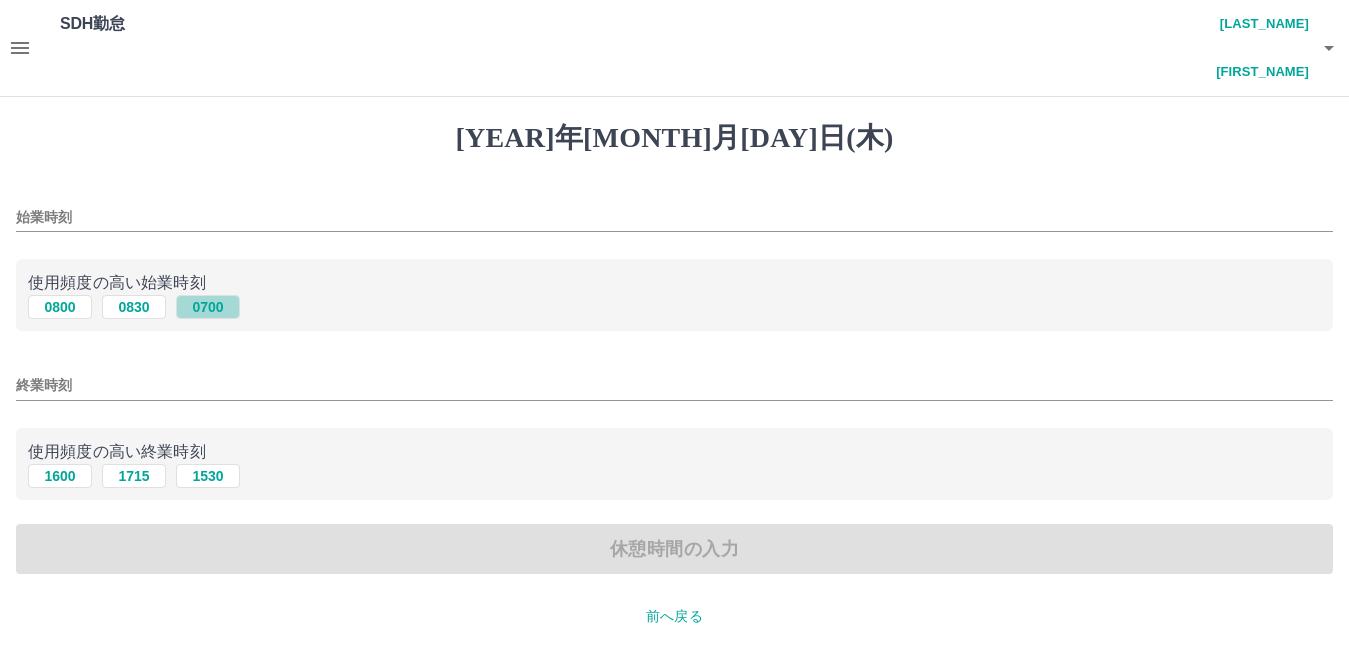 click on "0700" at bounding box center [208, 307] 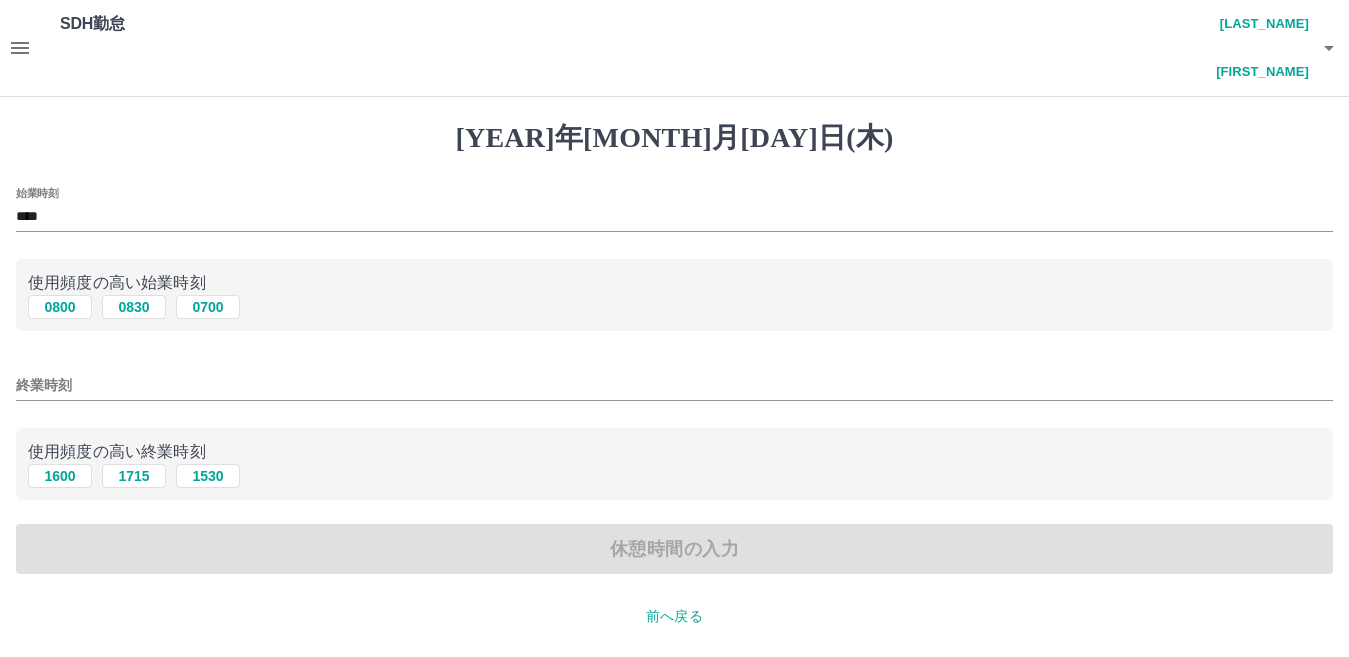 click on "終業時刻" at bounding box center [674, 385] 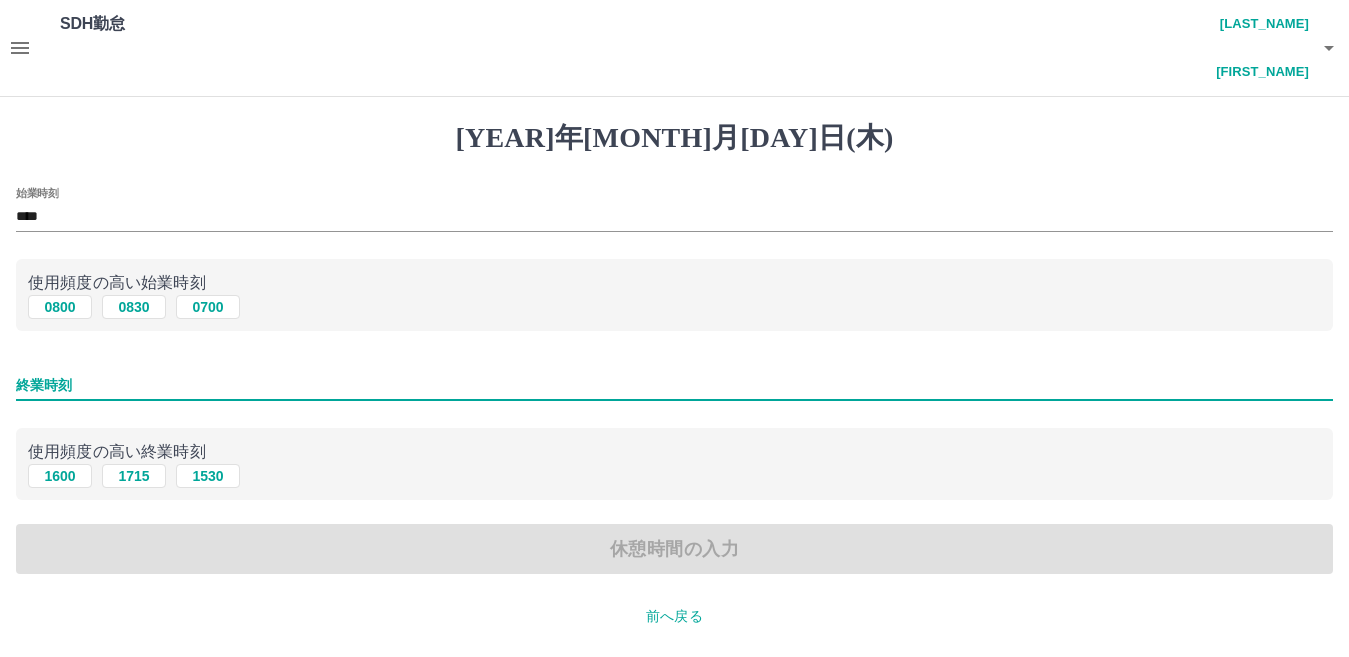 type on "****" 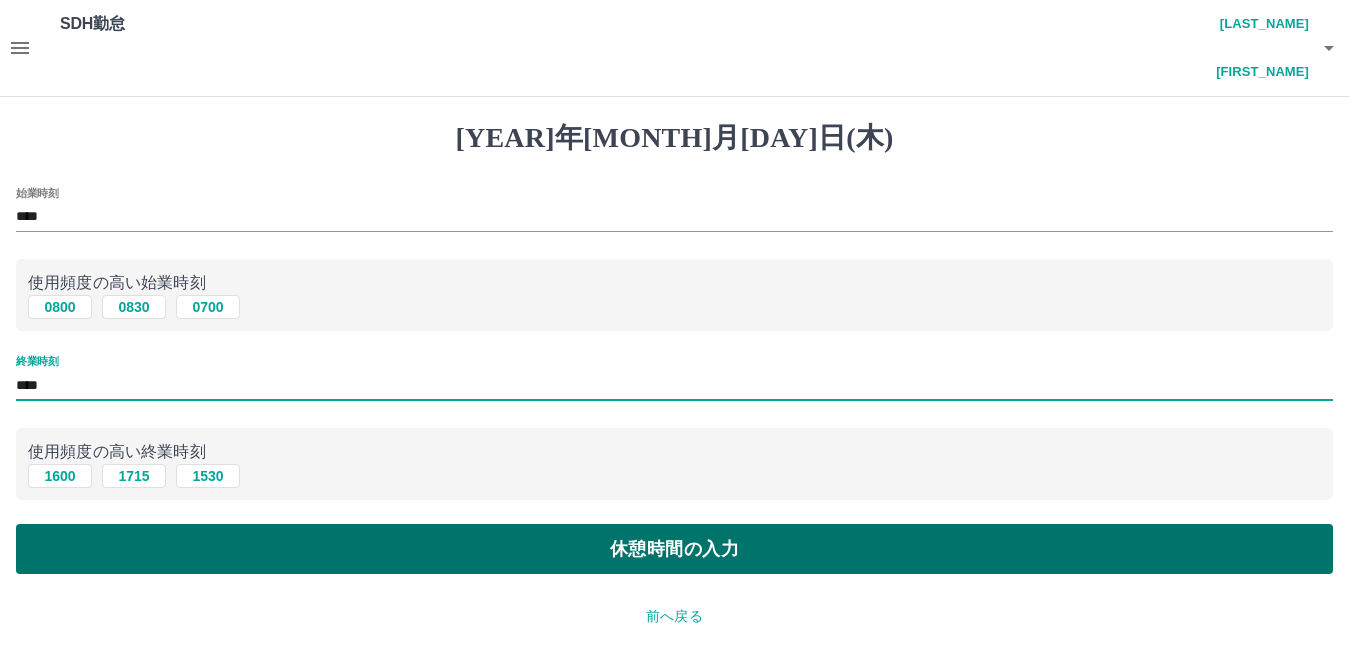 click on "休憩時間の入力" at bounding box center [674, 549] 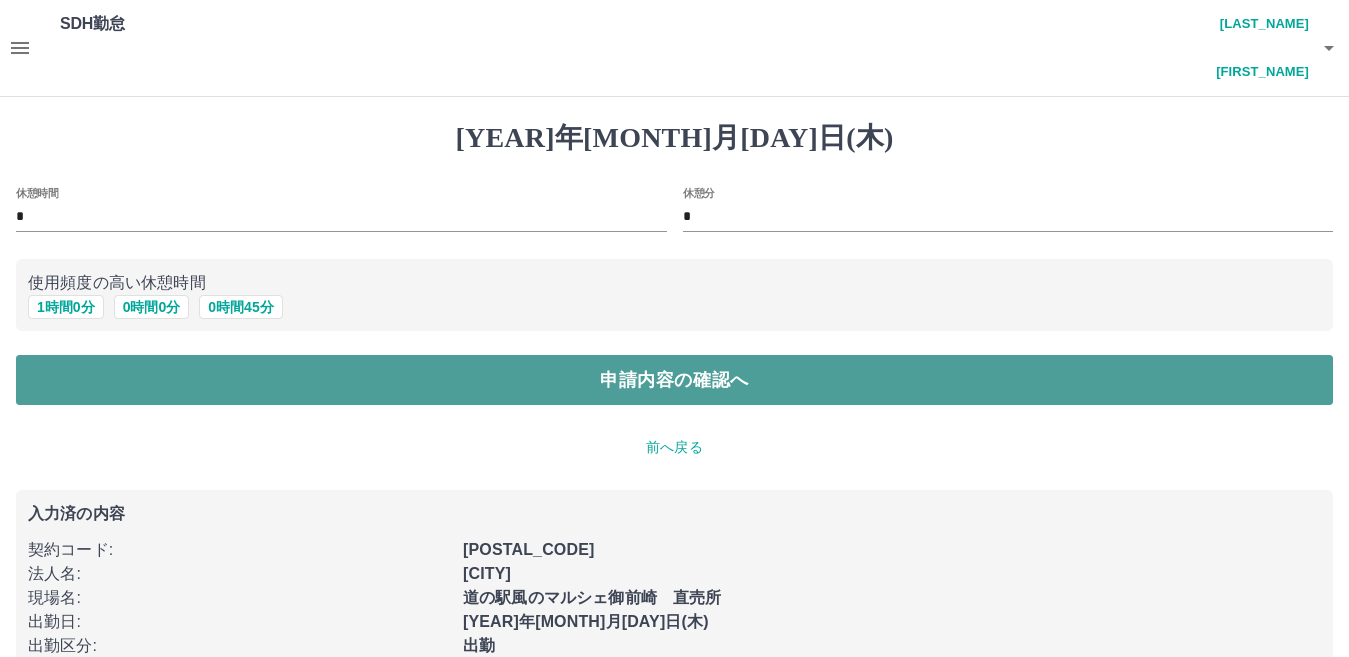 click on "申請内容の確認へ" at bounding box center [674, 380] 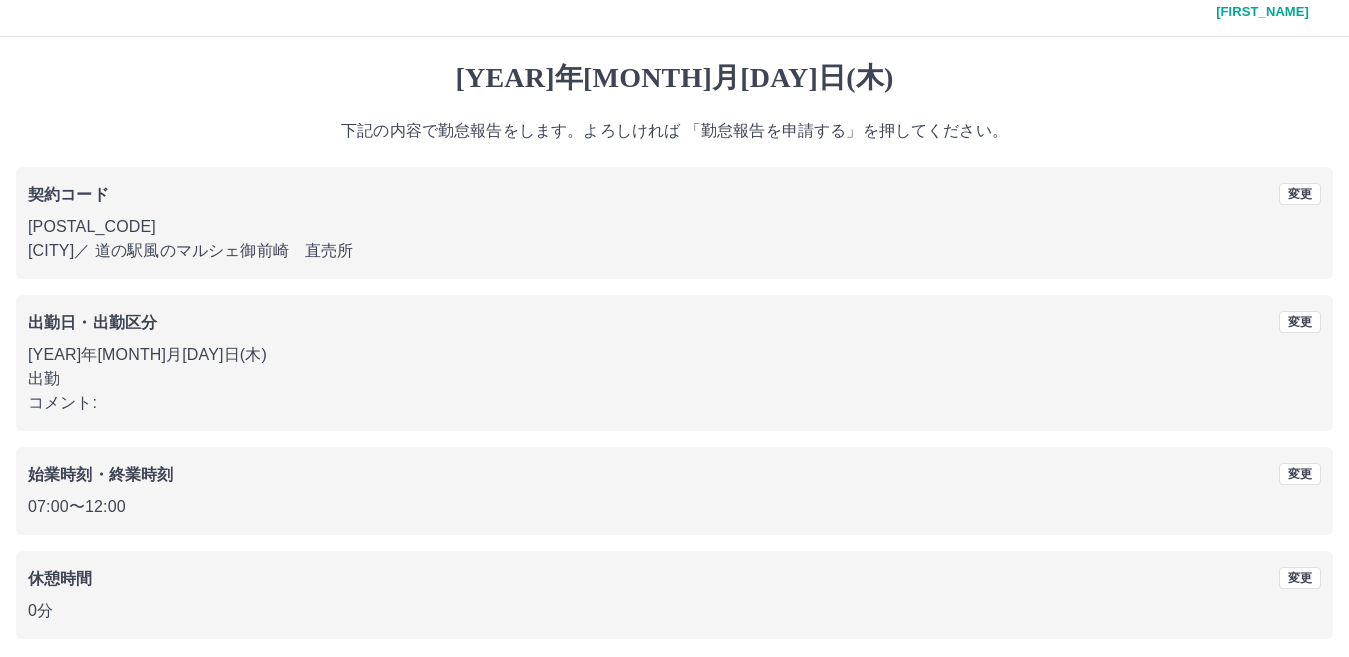 scroll, scrollTop: 92, scrollLeft: 0, axis: vertical 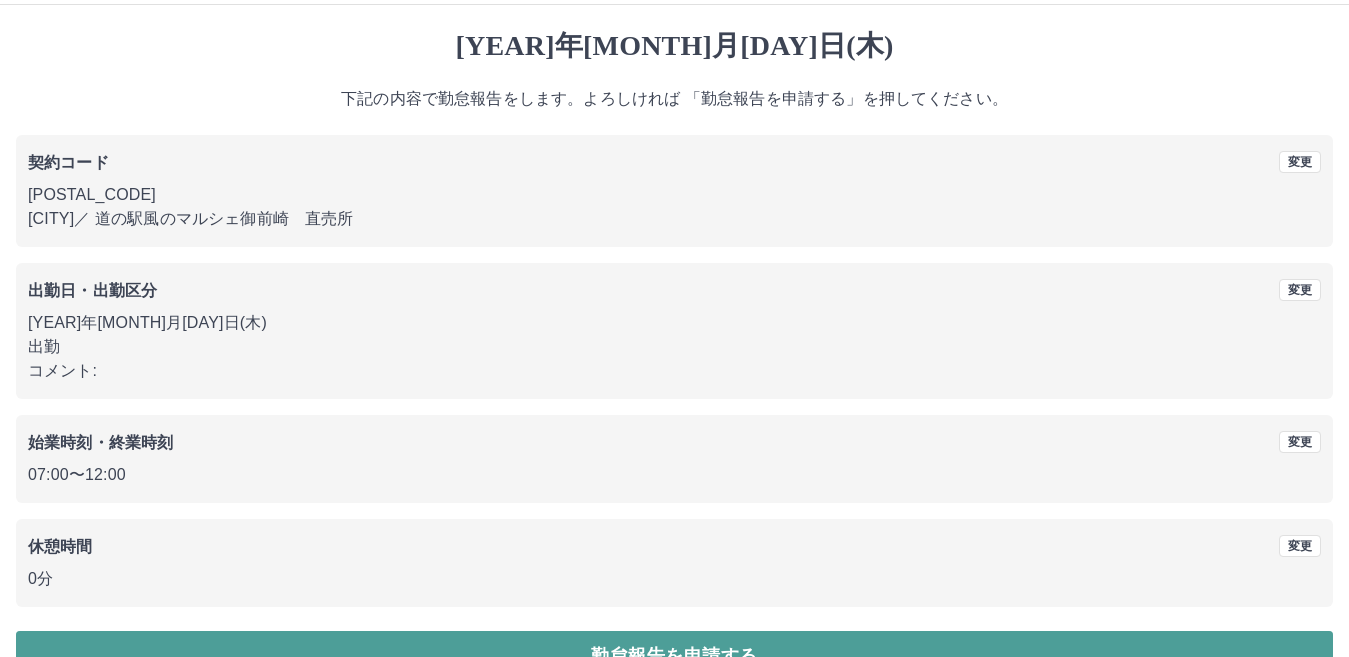 click on "勤怠報告を申請する" at bounding box center [674, 656] 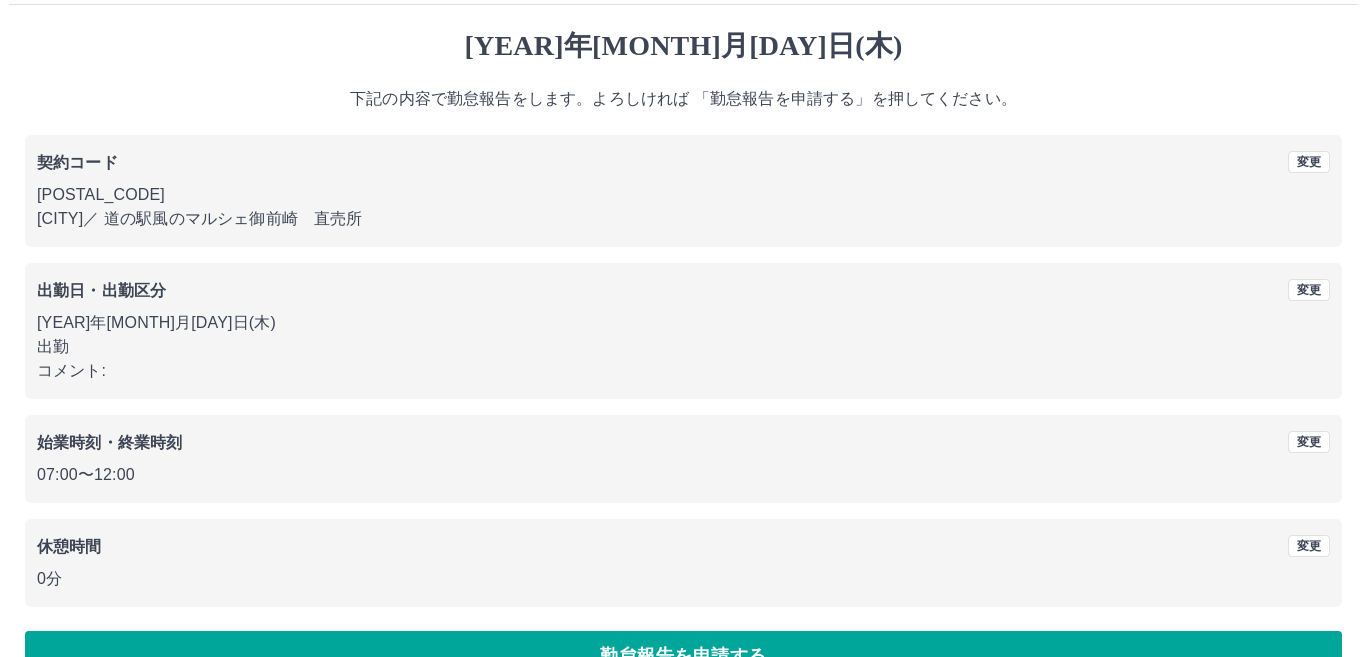 scroll, scrollTop: 0, scrollLeft: 0, axis: both 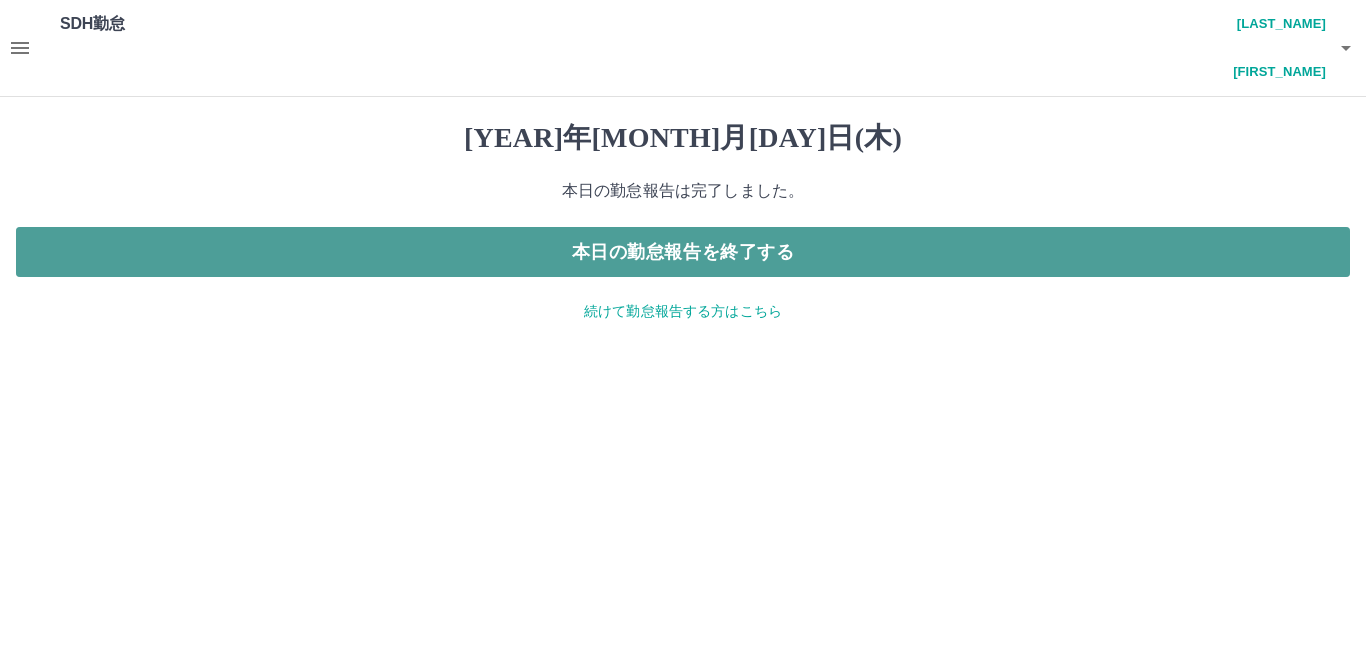 click on "本日の勤怠報告を終了する" at bounding box center [683, 252] 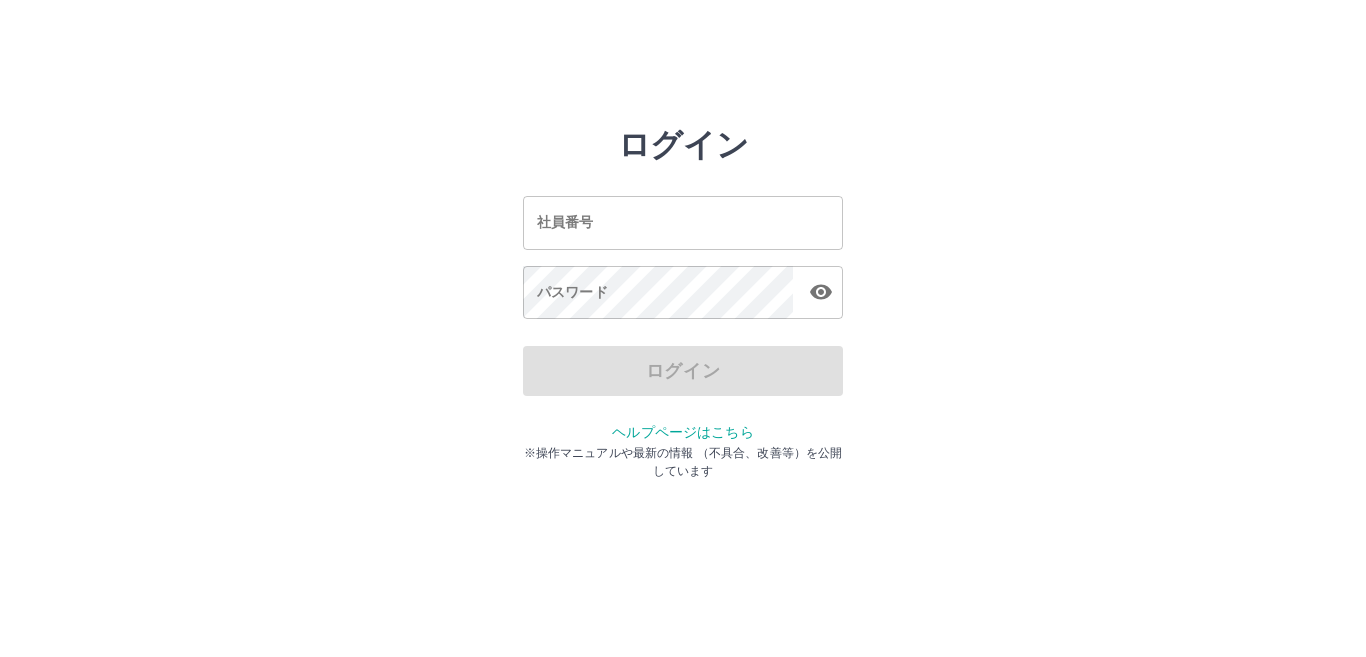 scroll, scrollTop: 0, scrollLeft: 0, axis: both 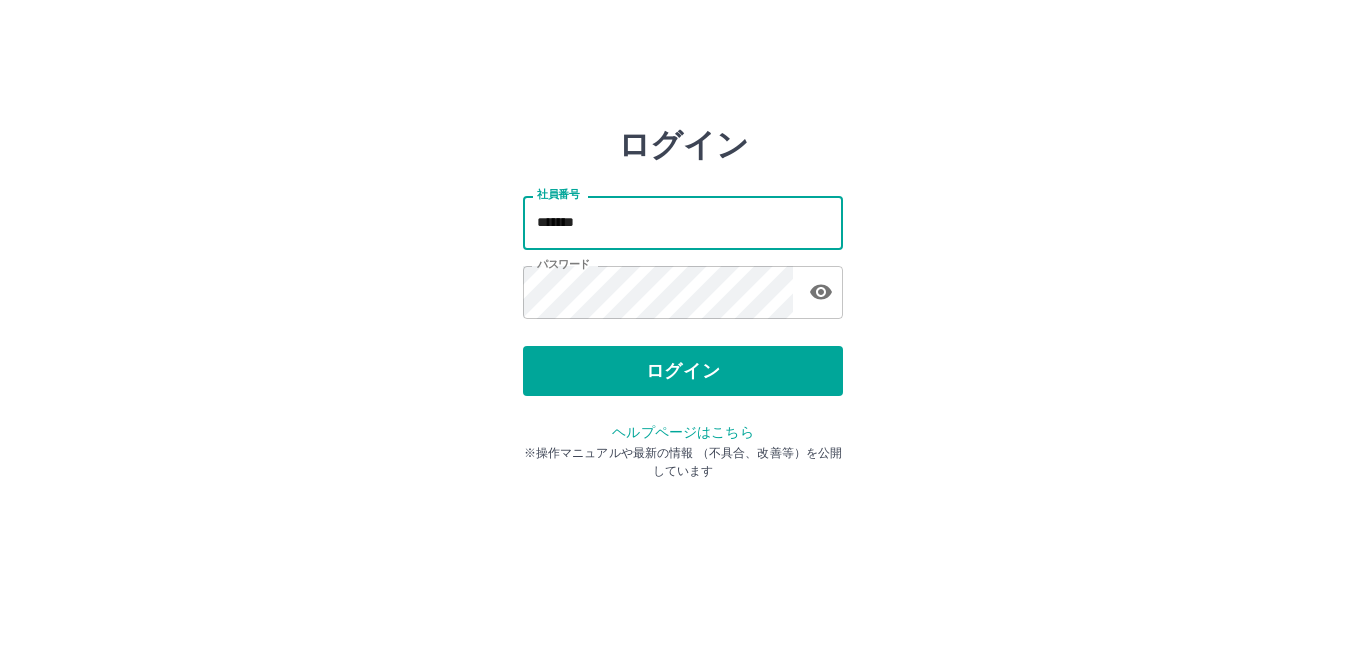 click on "*******" at bounding box center [683, 222] 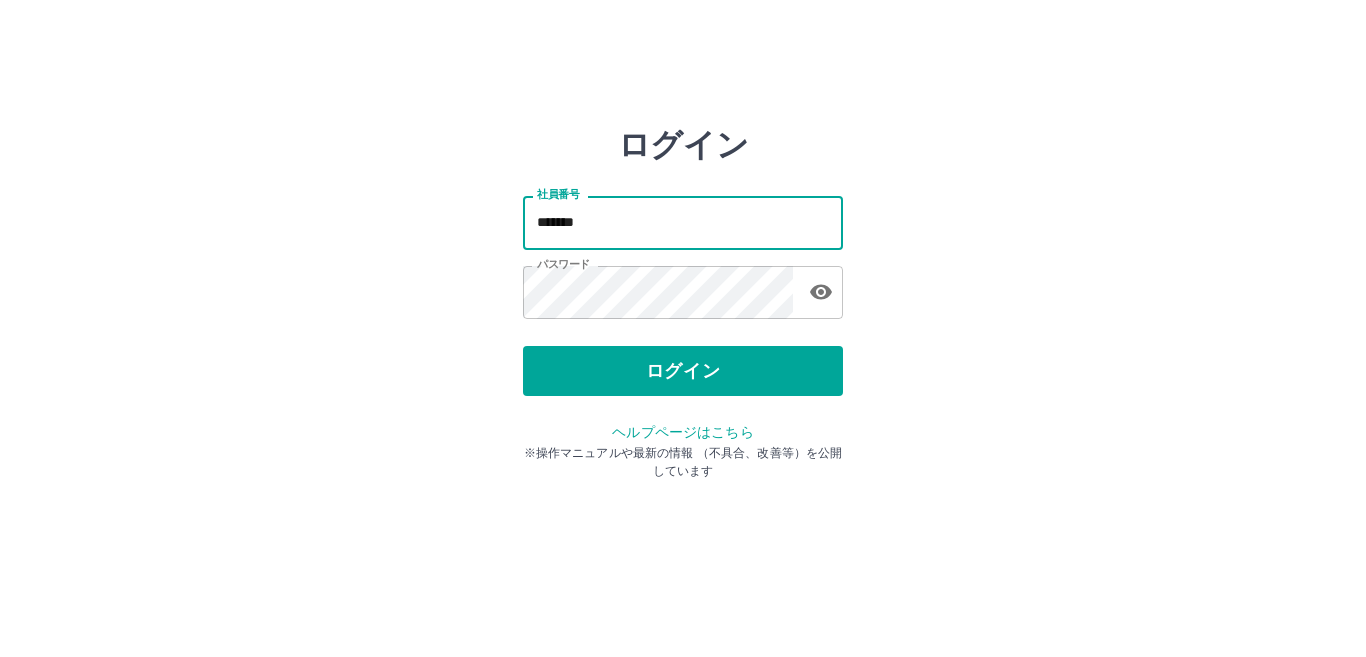 type on "*******" 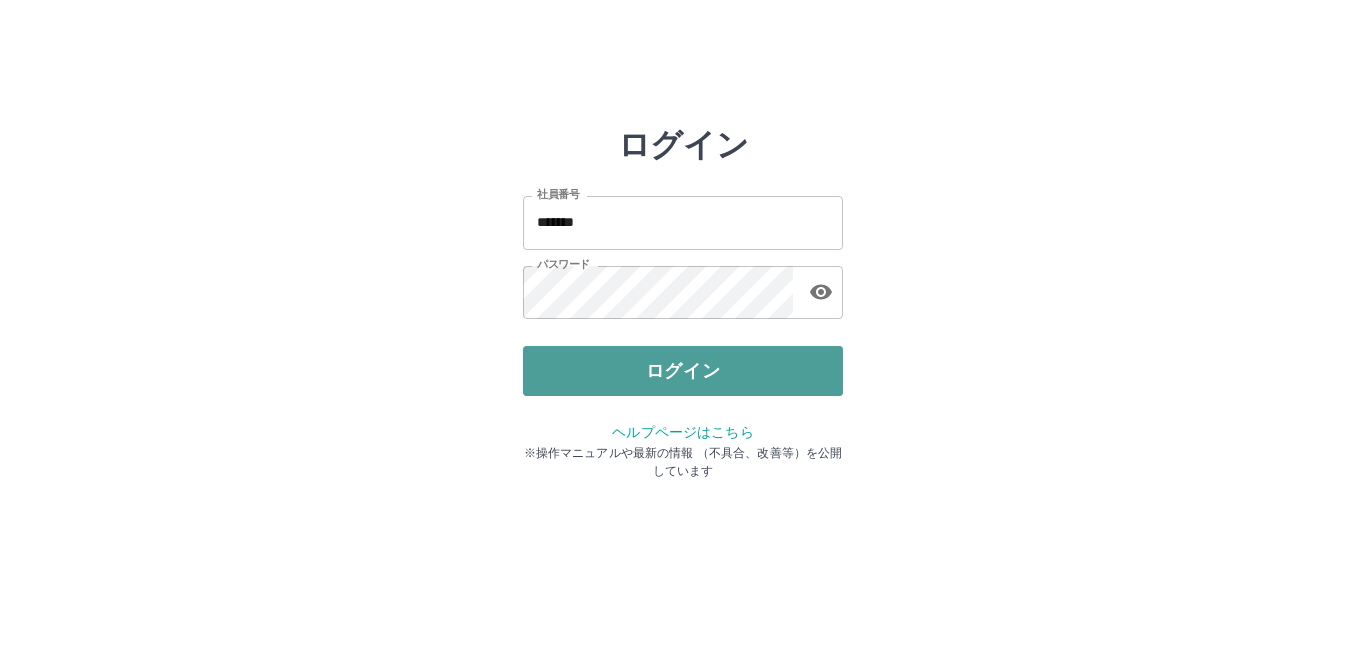 click on "ログイン" at bounding box center [683, 371] 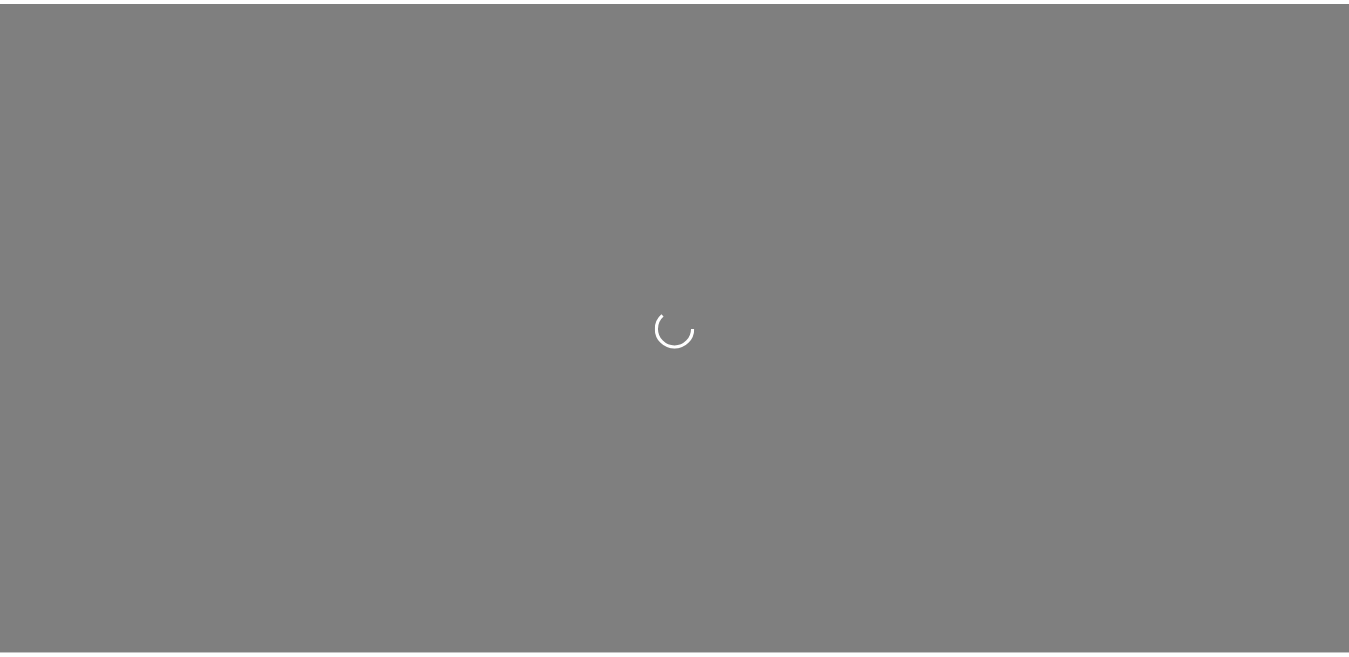 scroll, scrollTop: 0, scrollLeft: 0, axis: both 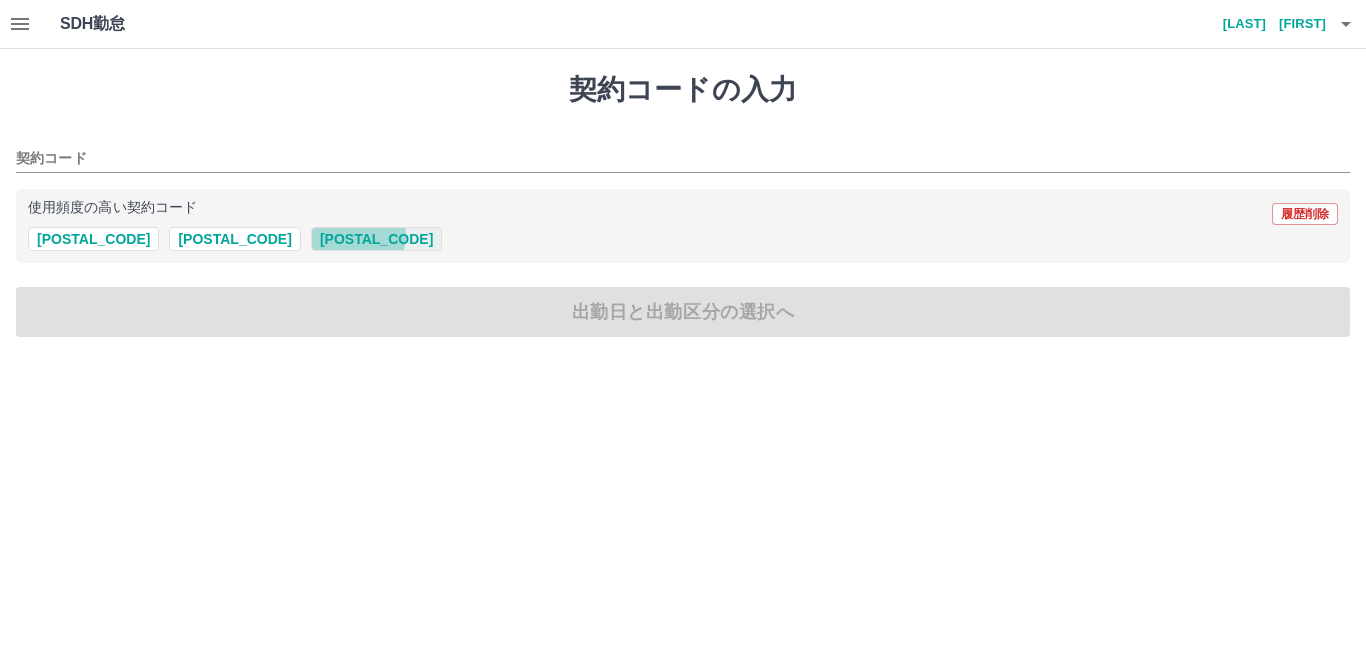click on "[POSTAL_CODE]" at bounding box center (376, 239) 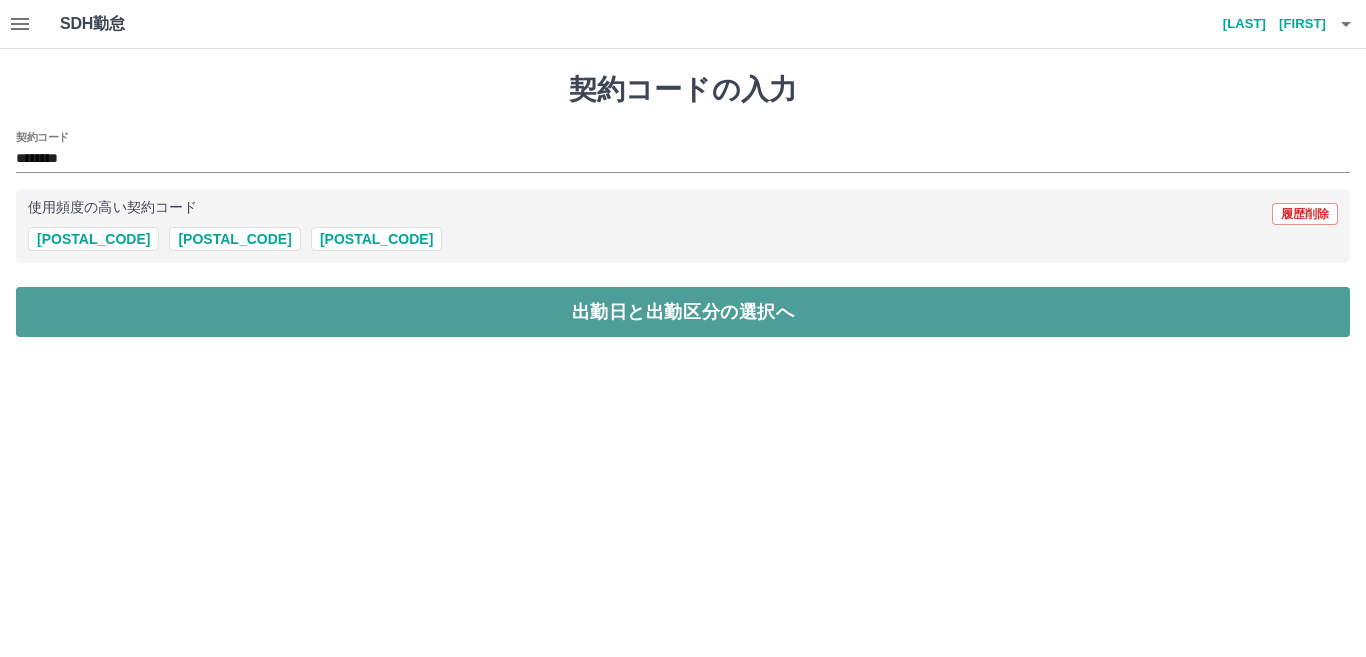 click on "出勤日と出勤区分の選択へ" at bounding box center [683, 312] 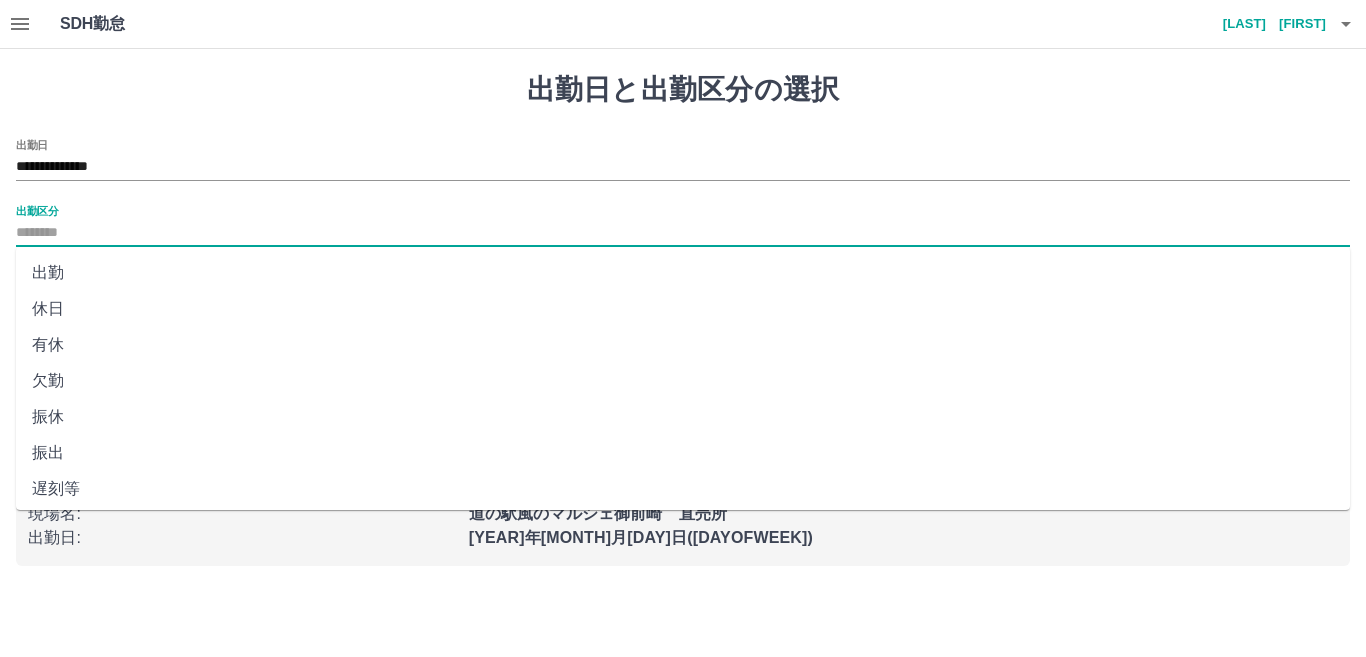 click on "出勤区分" at bounding box center (683, 233) 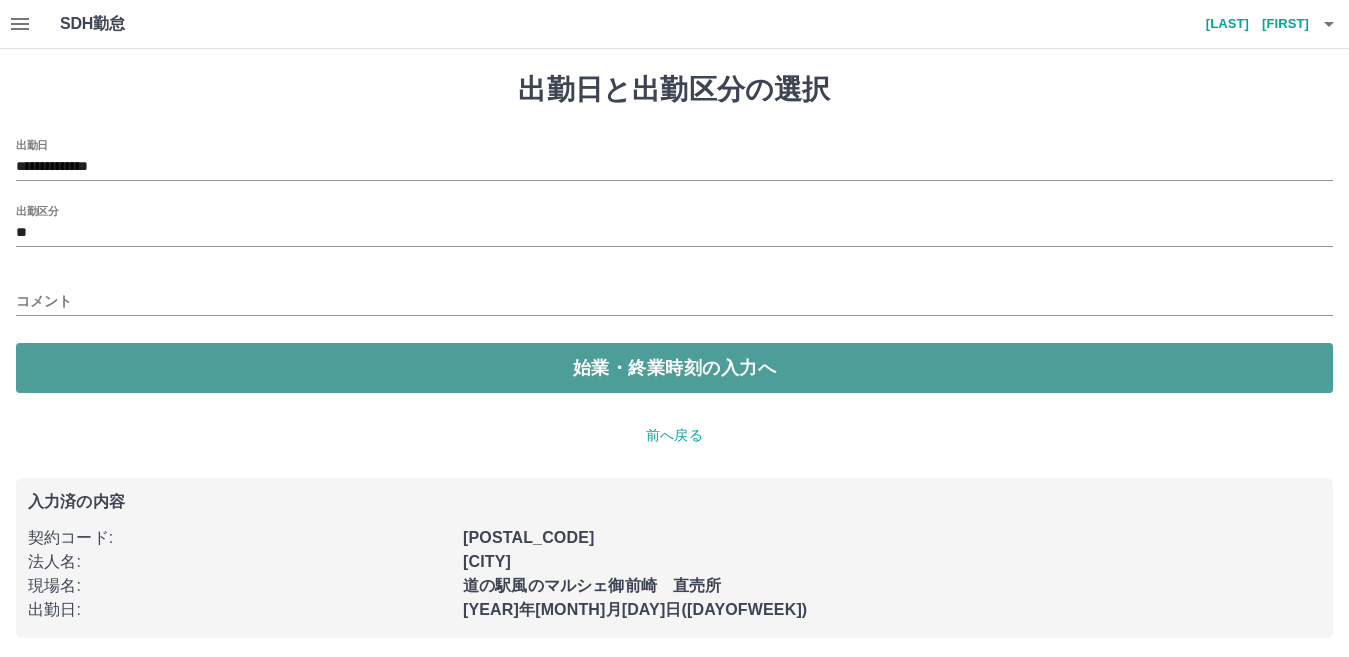 click on "始業・終業時刻の入力へ" at bounding box center [674, 368] 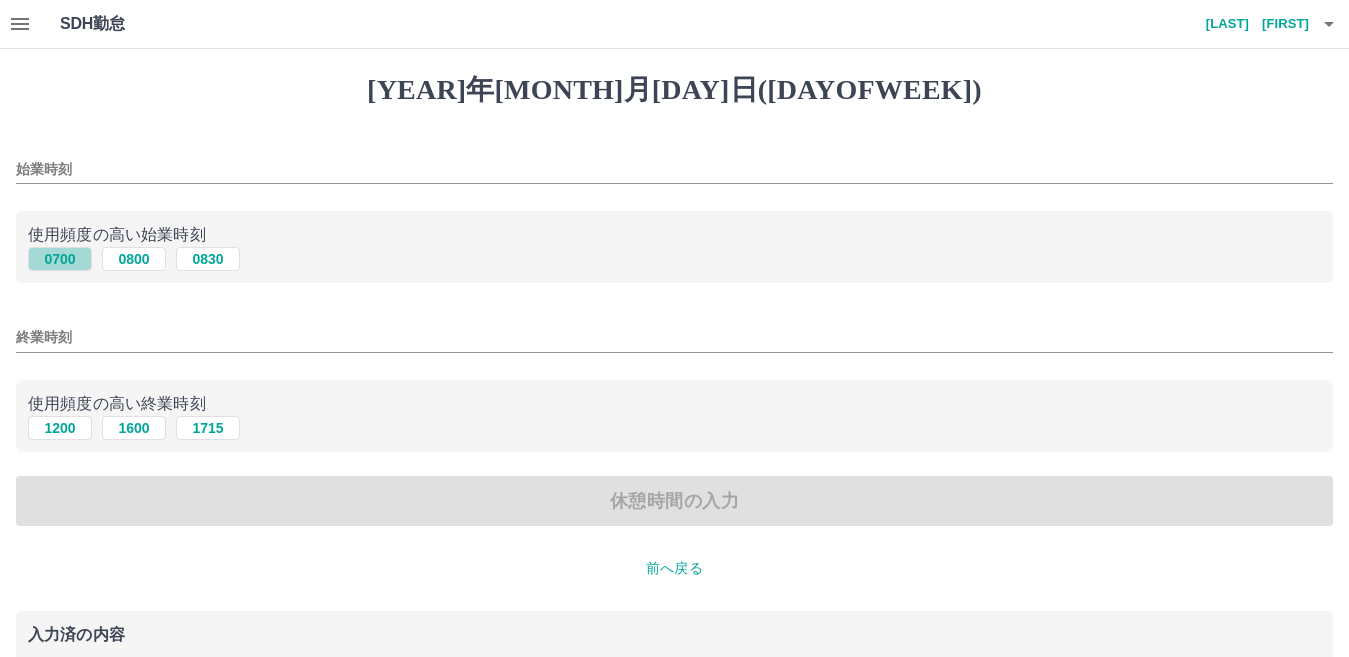 click on "0700" at bounding box center (60, 259) 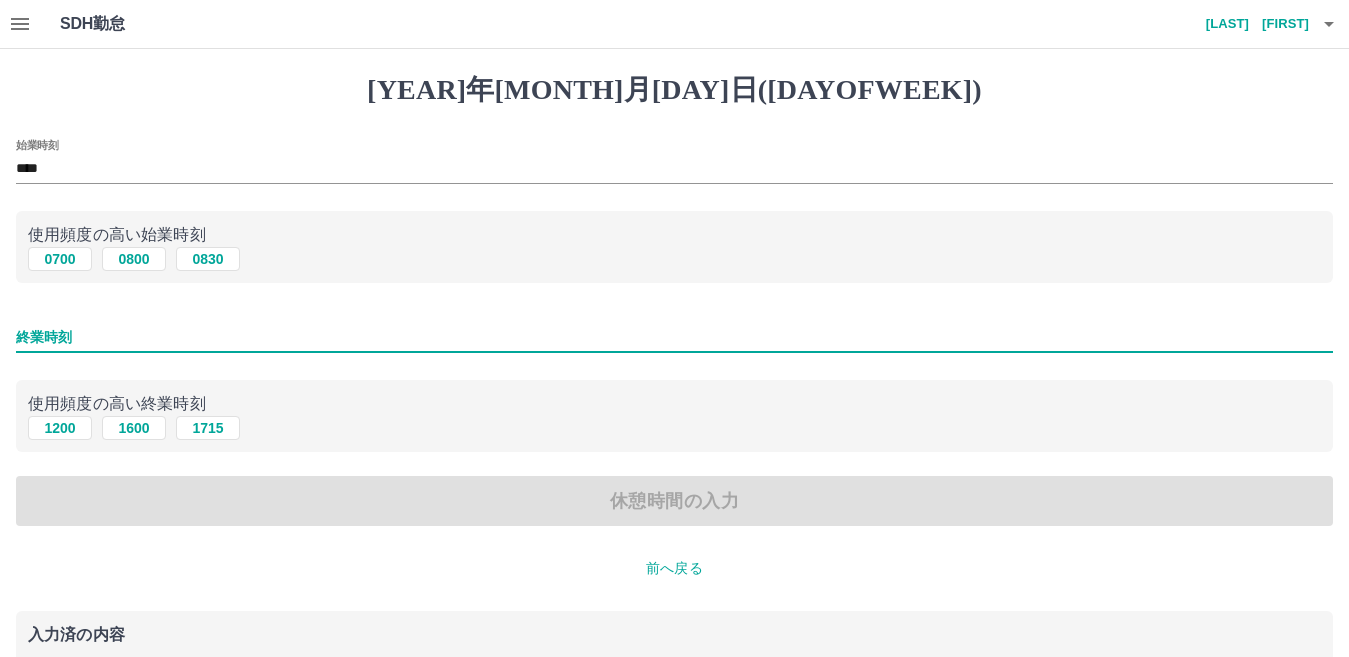 click on "終業時刻" at bounding box center (674, 337) 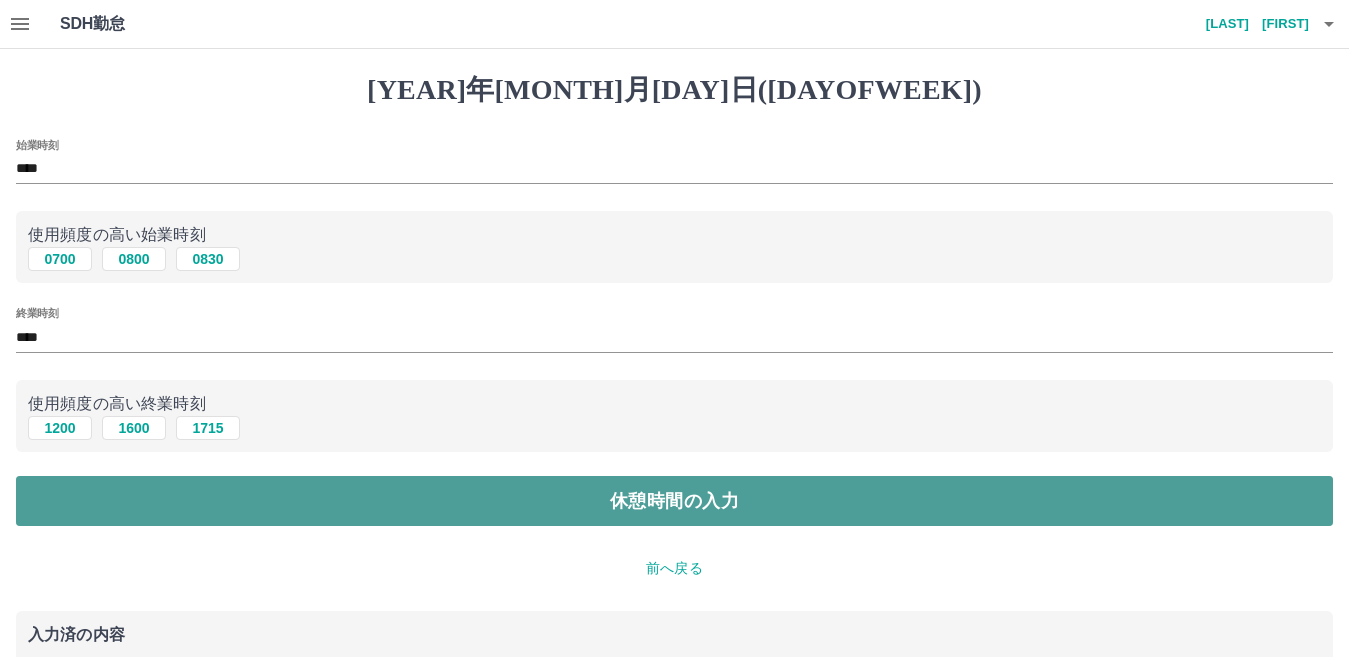 click on "休憩時間の入力" at bounding box center (674, 501) 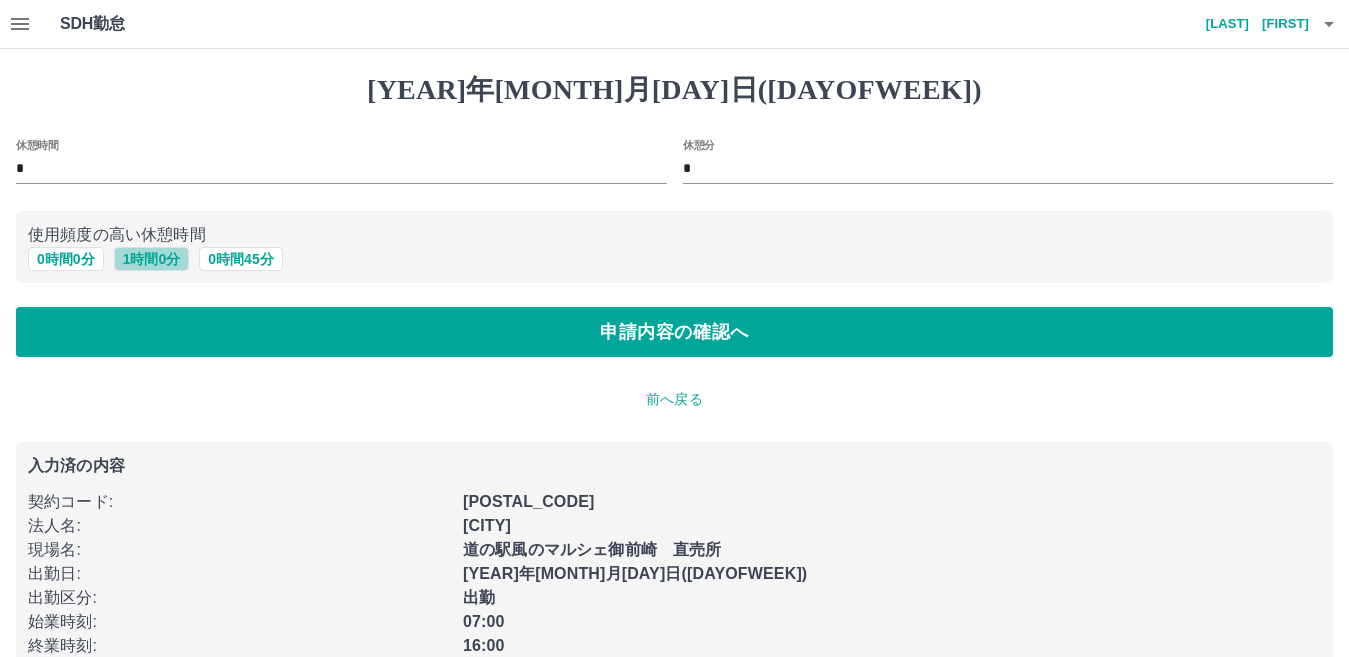 click on "1 時間 0 分" at bounding box center [152, 259] 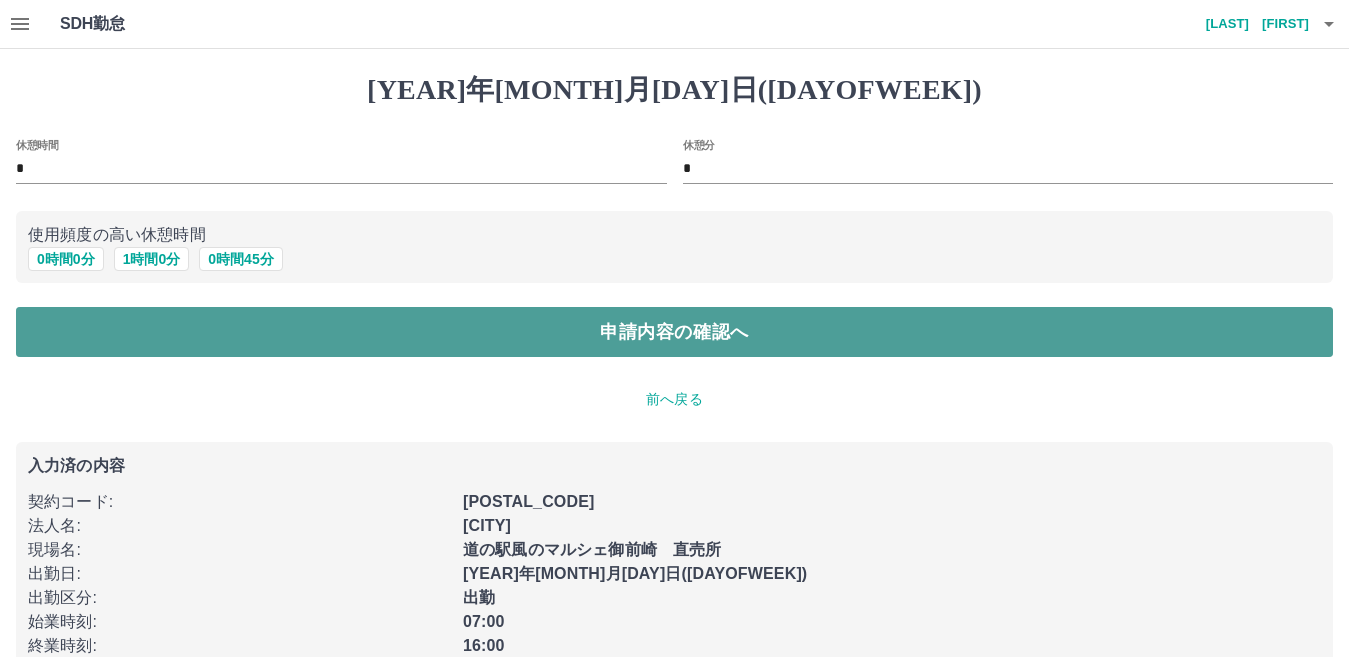 click on "申請内容の確認へ" at bounding box center (674, 332) 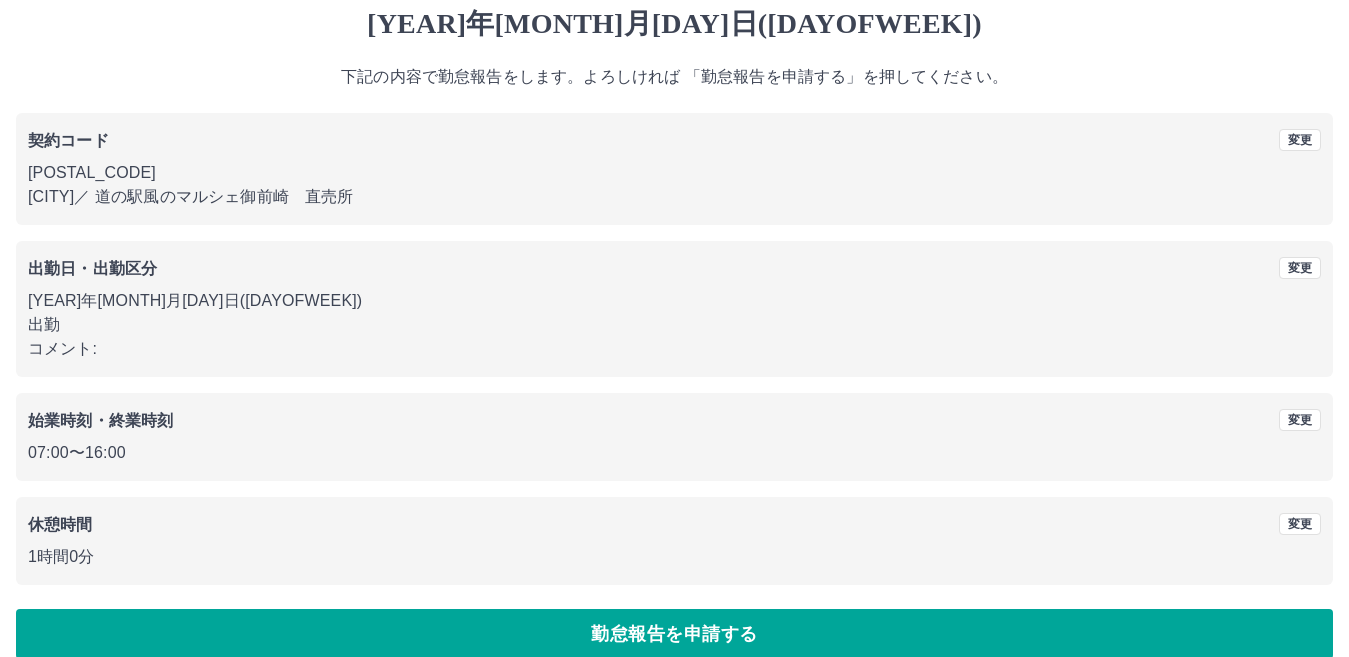 scroll, scrollTop: 80, scrollLeft: 0, axis: vertical 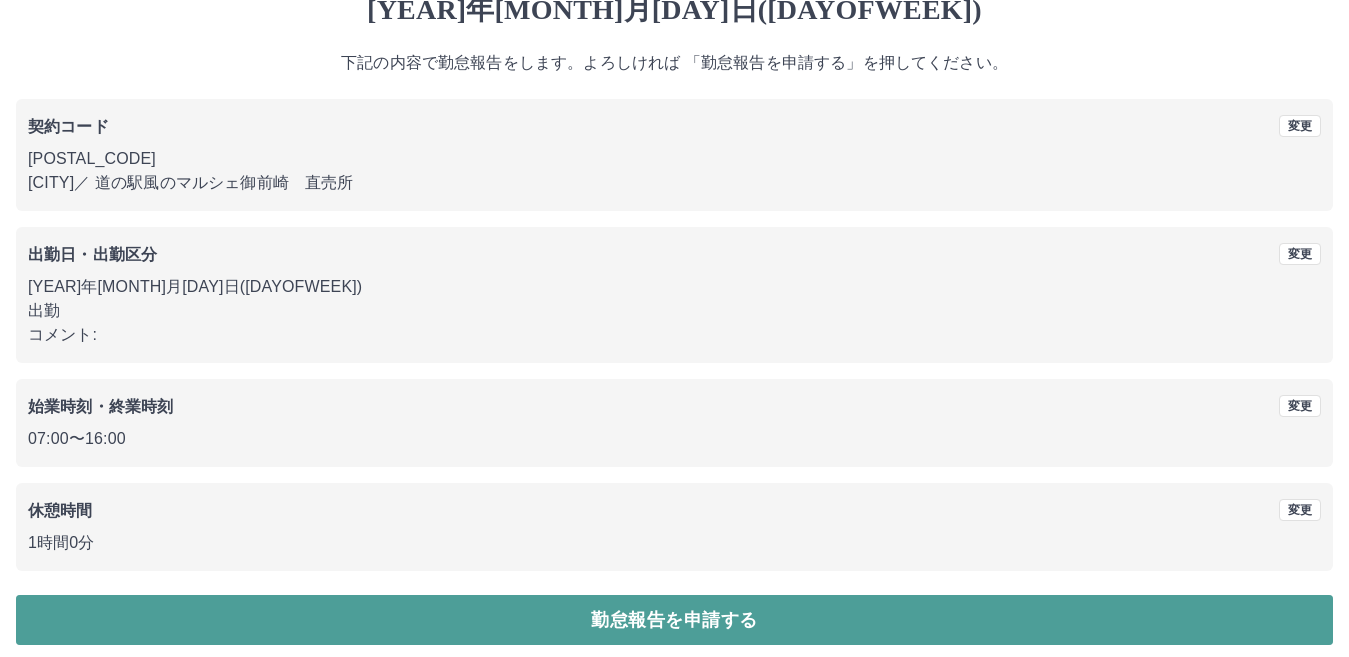 click on "勤怠報告を申請する" at bounding box center (674, 620) 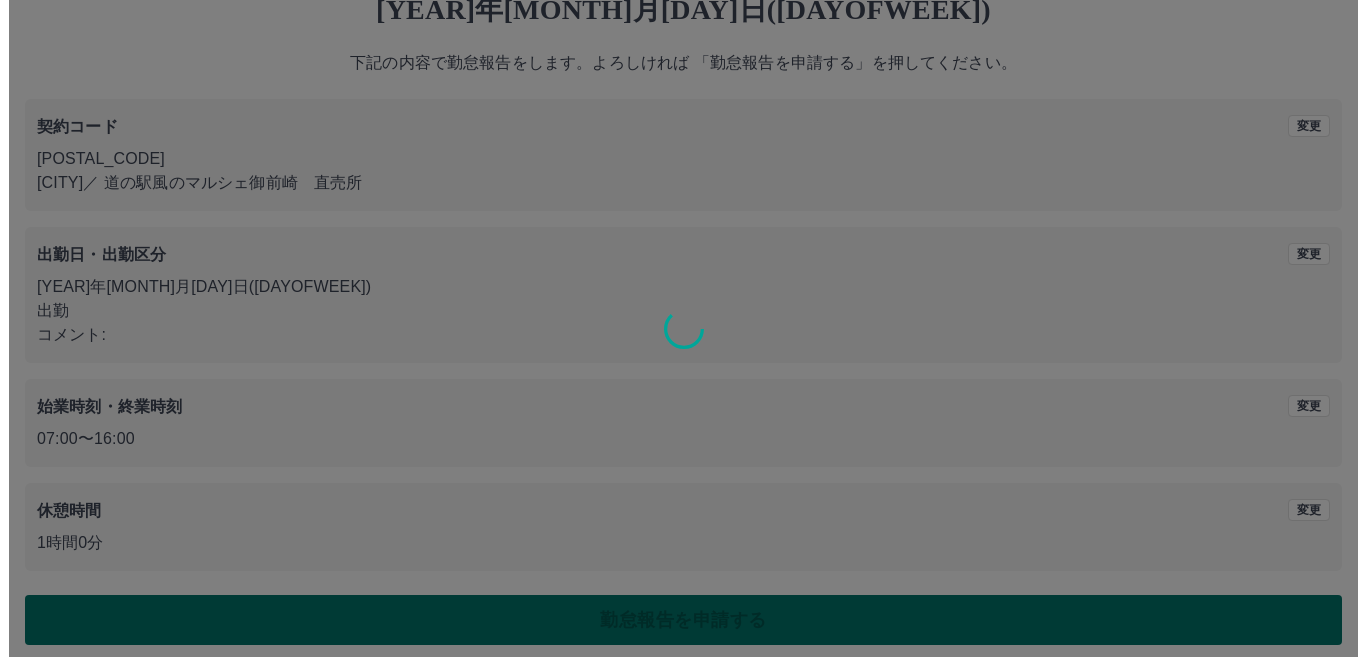 scroll, scrollTop: 0, scrollLeft: 0, axis: both 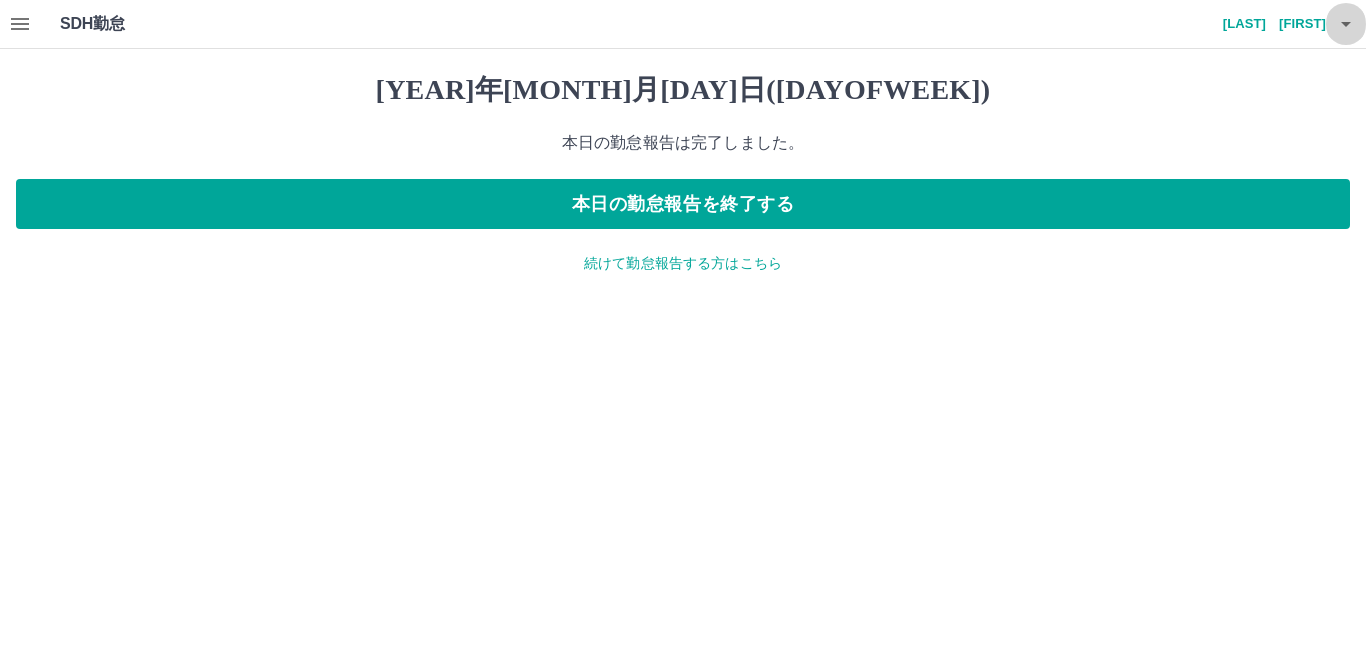 click at bounding box center (1346, 24) 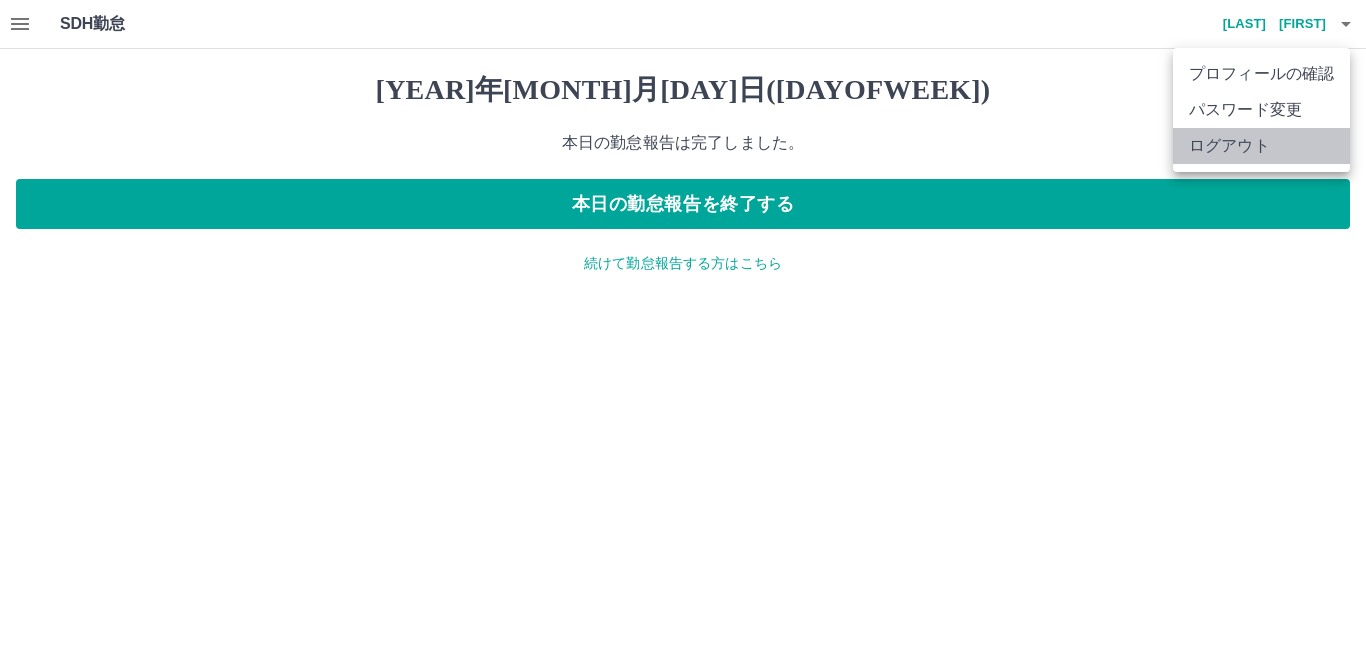click on "ログアウト" at bounding box center [1261, 146] 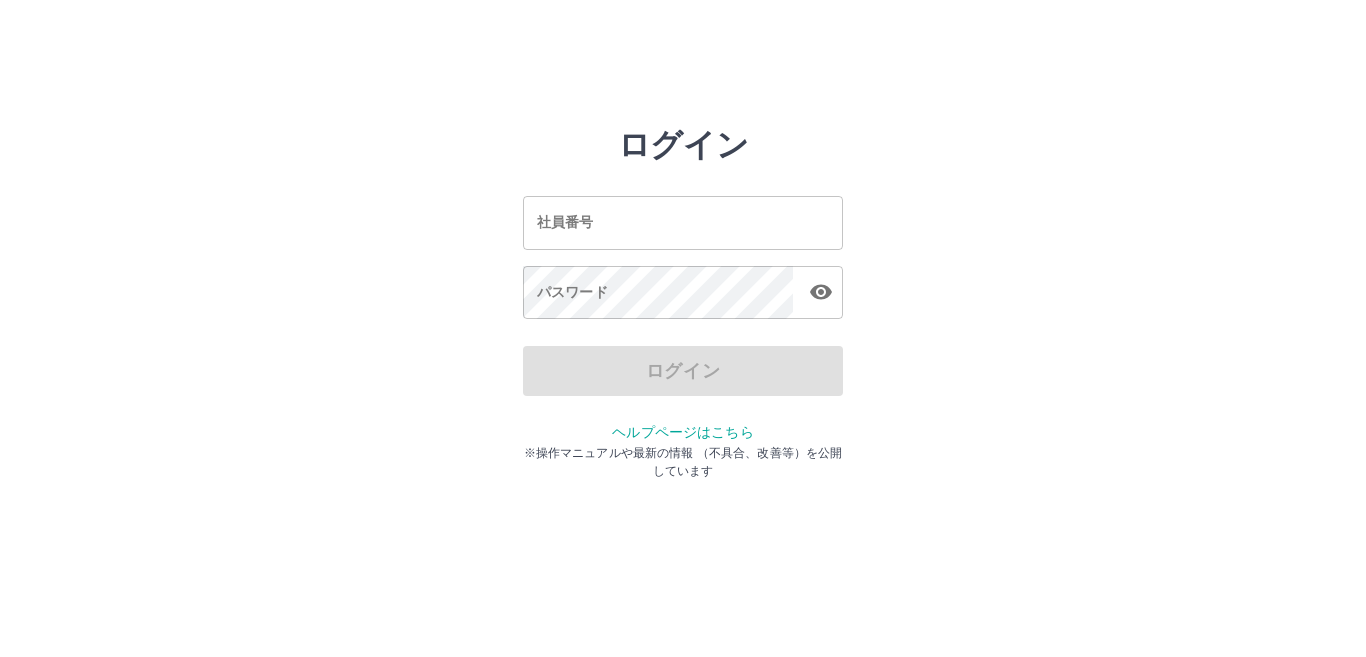 scroll, scrollTop: 0, scrollLeft: 0, axis: both 